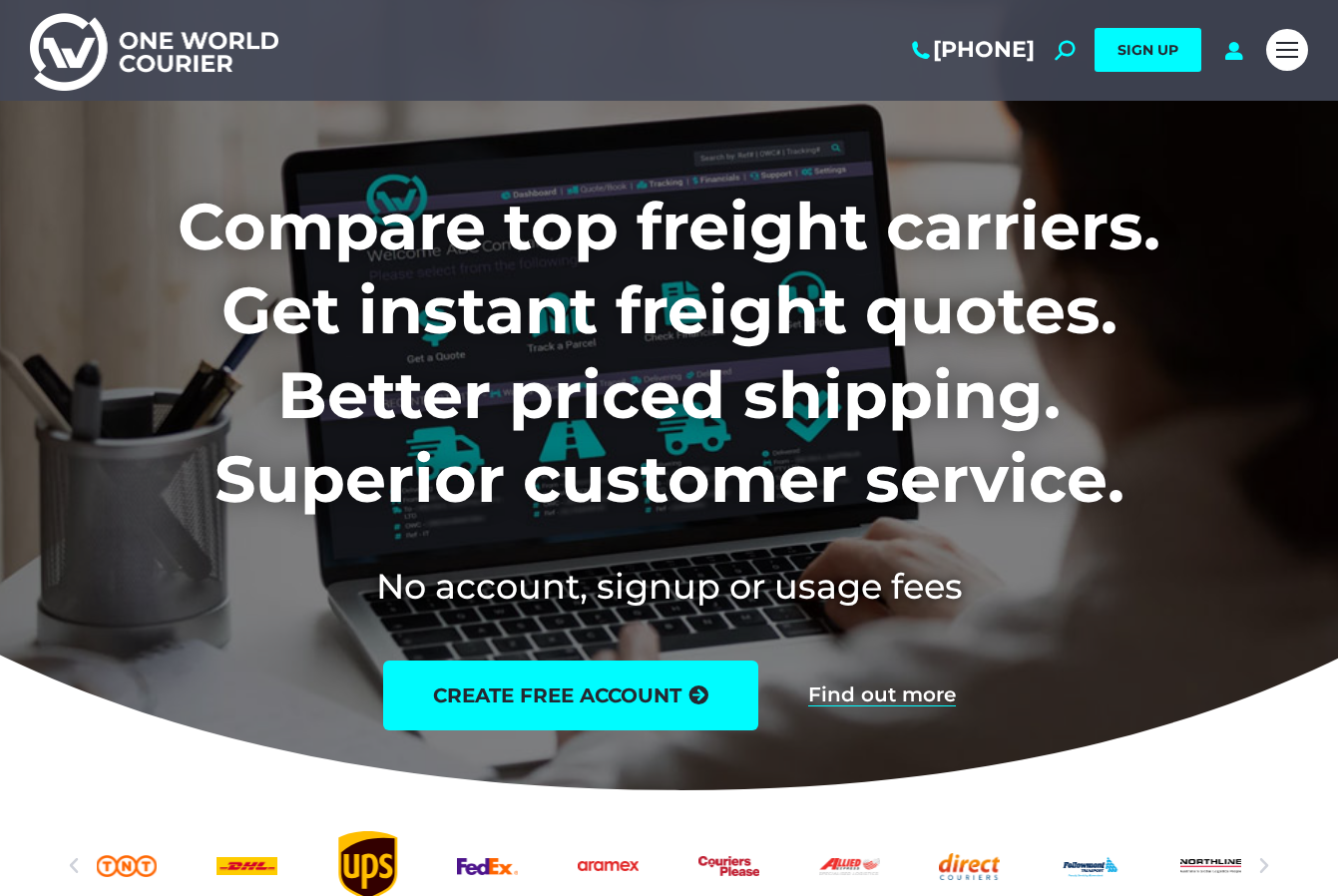 scroll, scrollTop: 0, scrollLeft: 0, axis: both 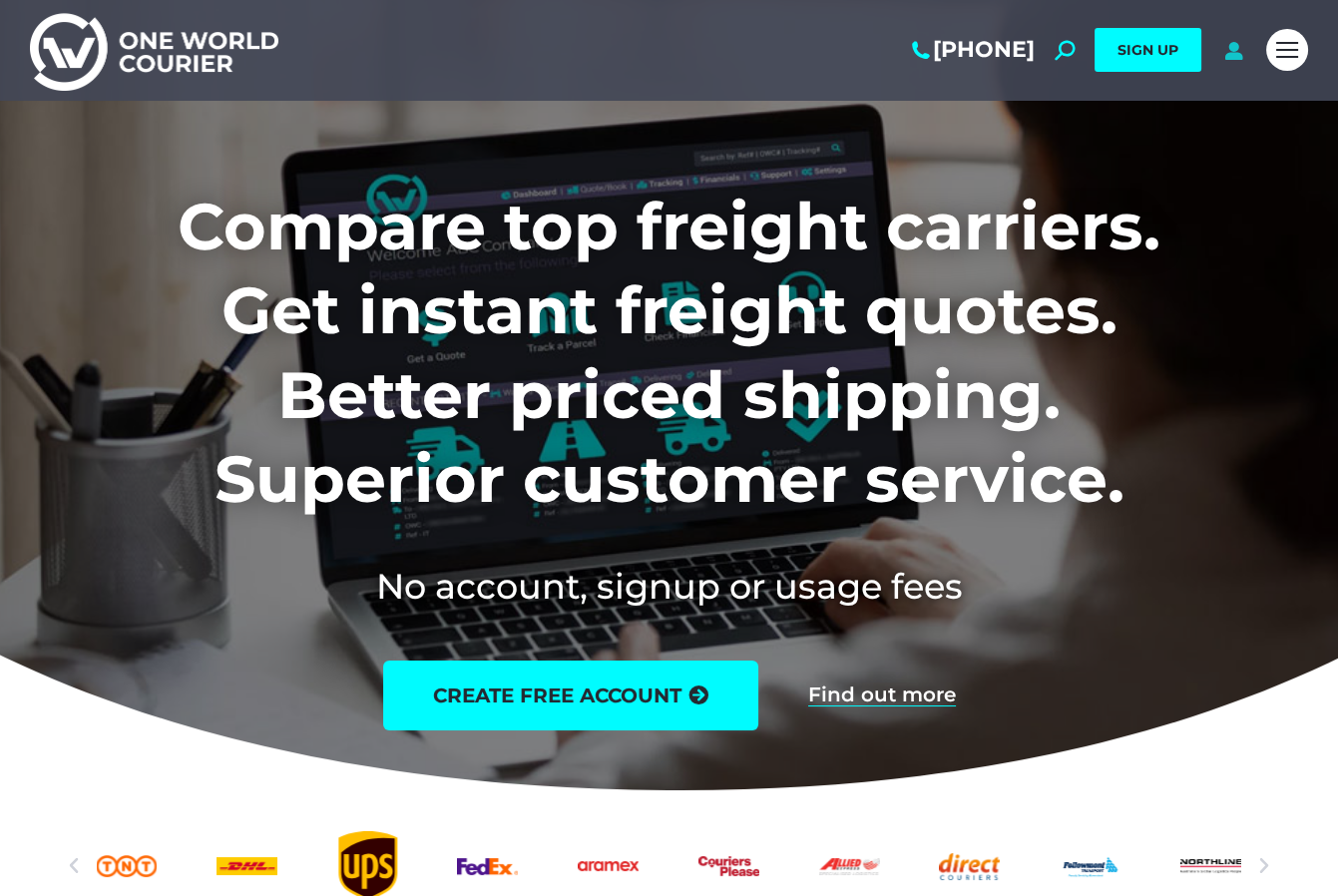 click at bounding box center [1233, 50] 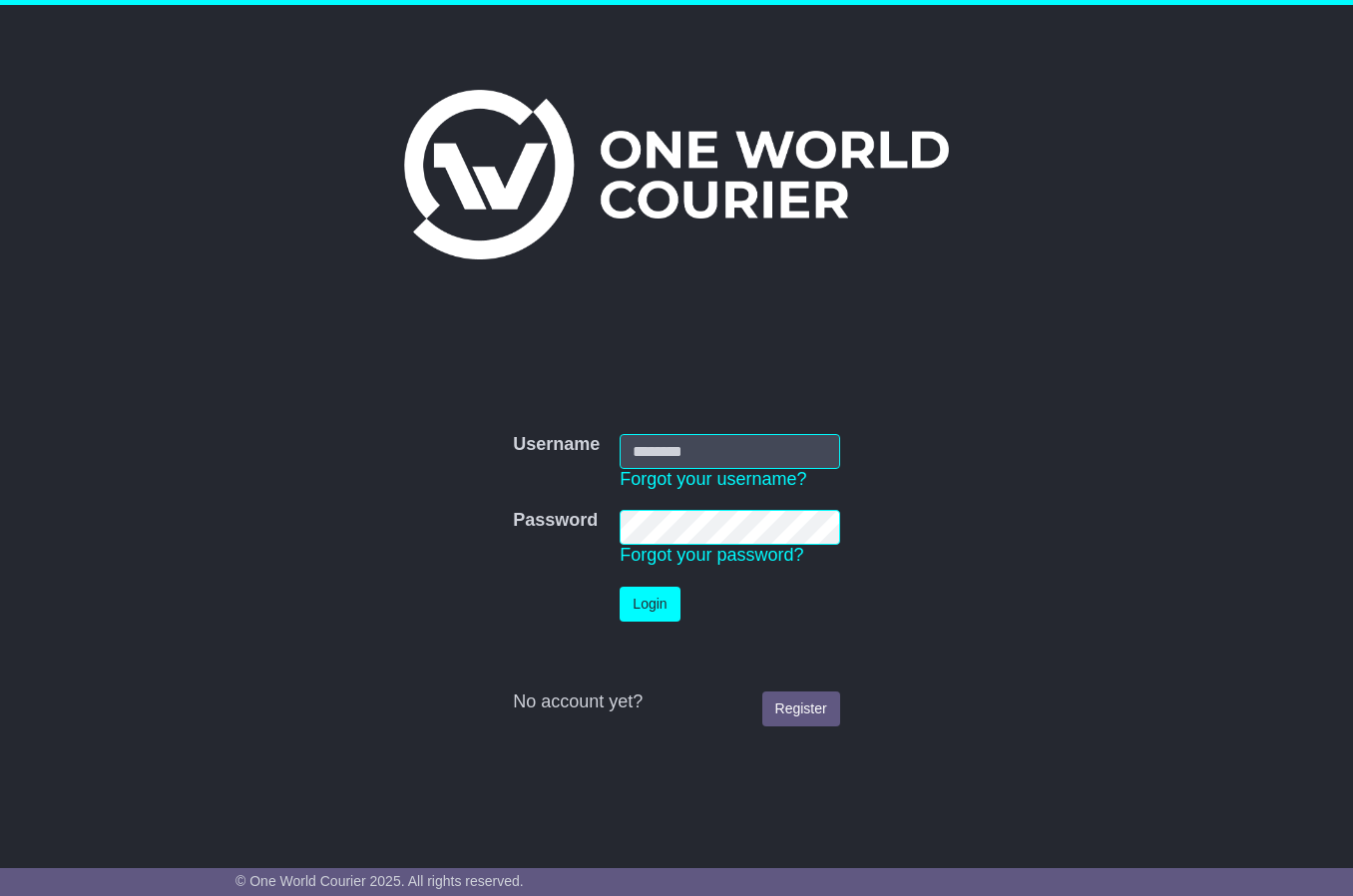 scroll, scrollTop: 0, scrollLeft: 0, axis: both 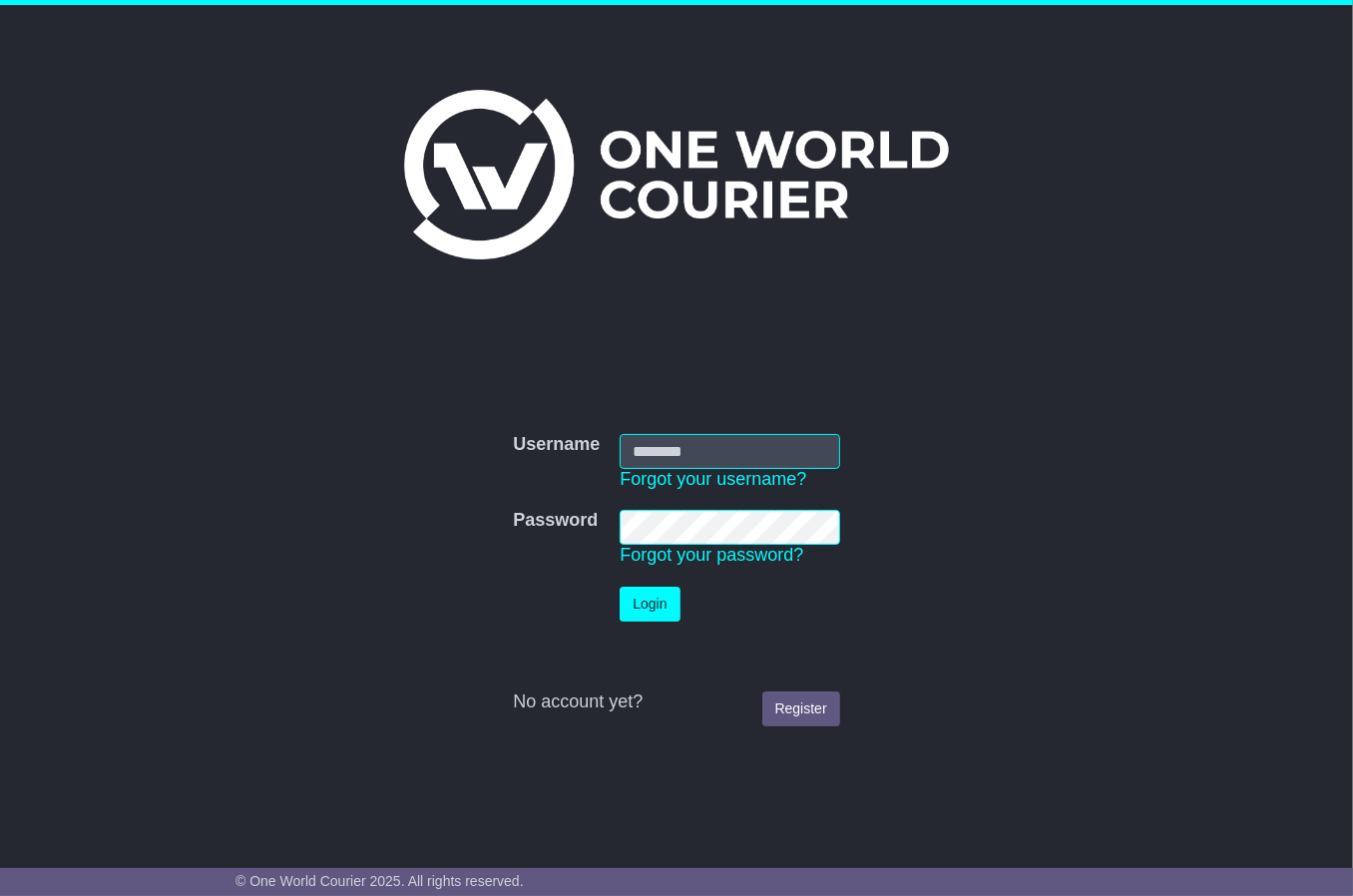 type on "**********" 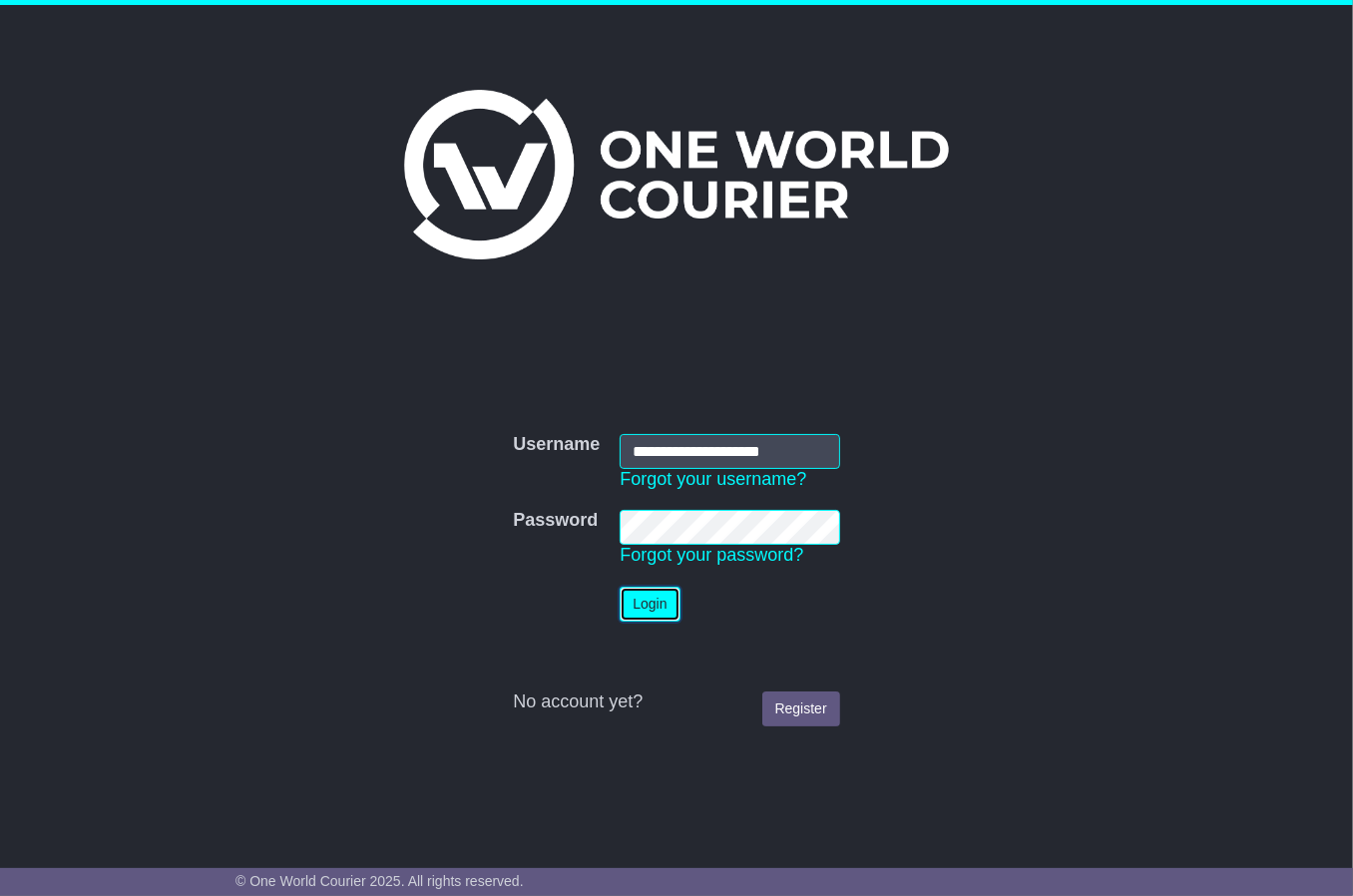 click on "Login" at bounding box center (650, 604) 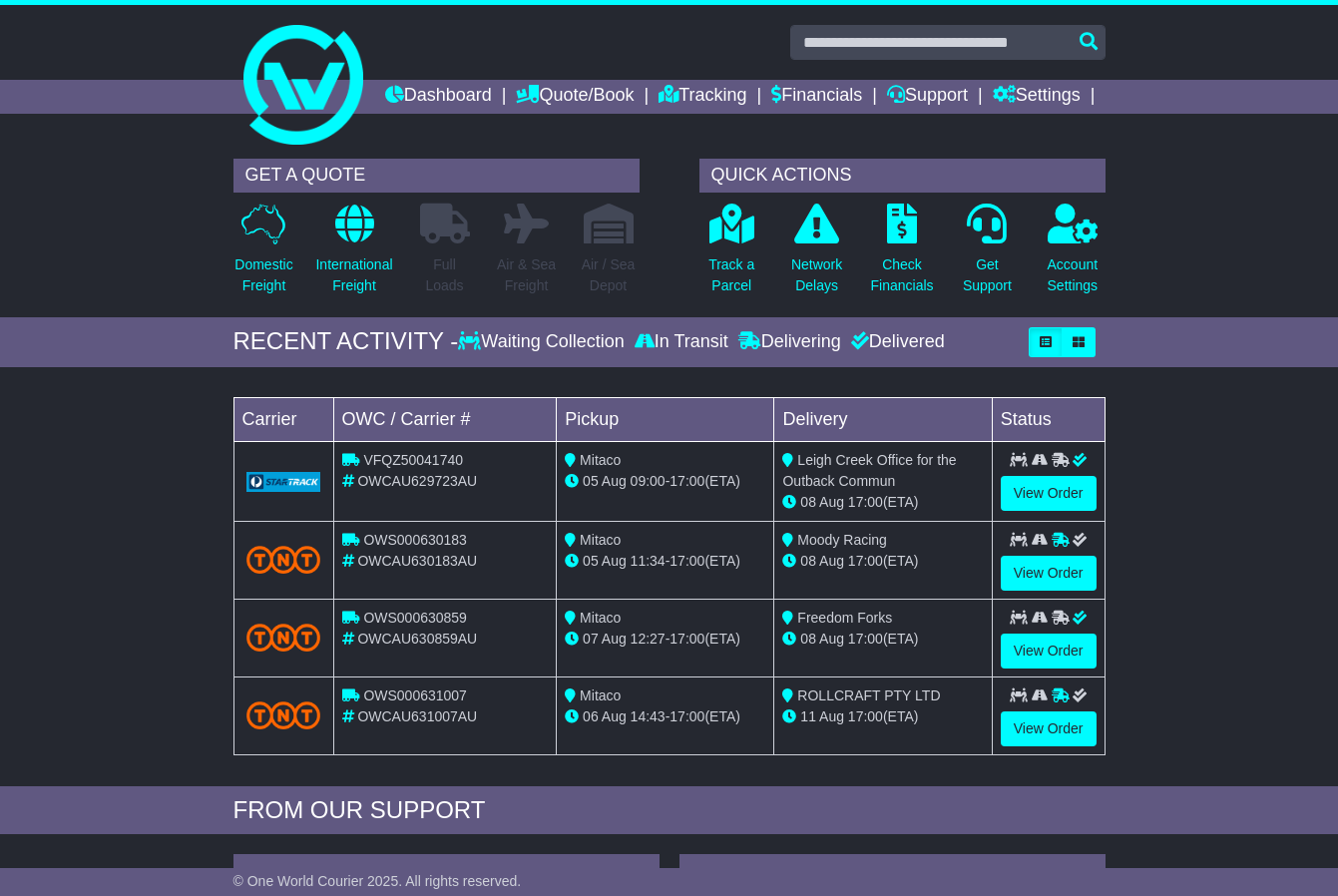scroll, scrollTop: 0, scrollLeft: 0, axis: both 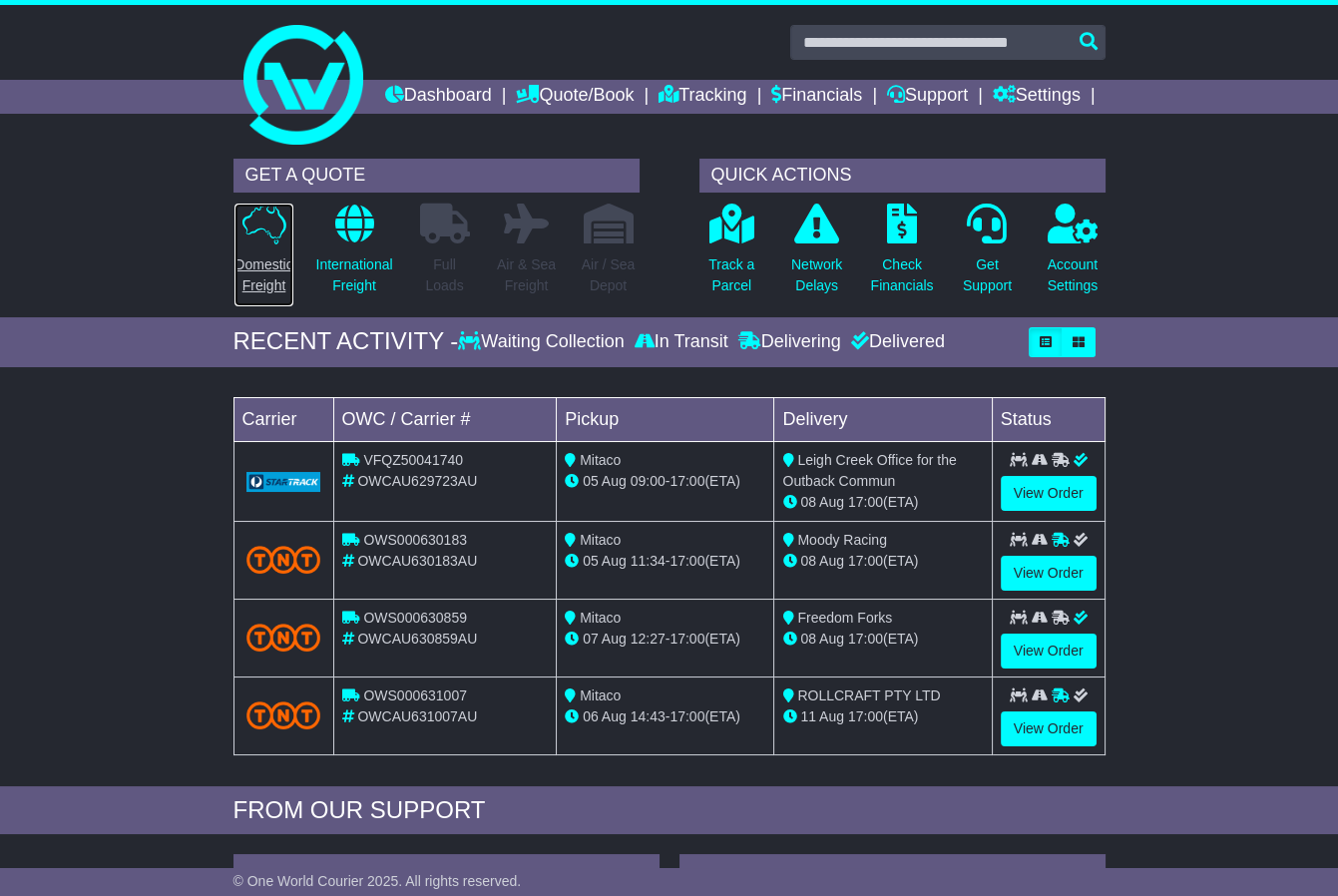 drag, startPoint x: 280, startPoint y: 287, endPoint x: 307, endPoint y: 286, distance: 27.018512 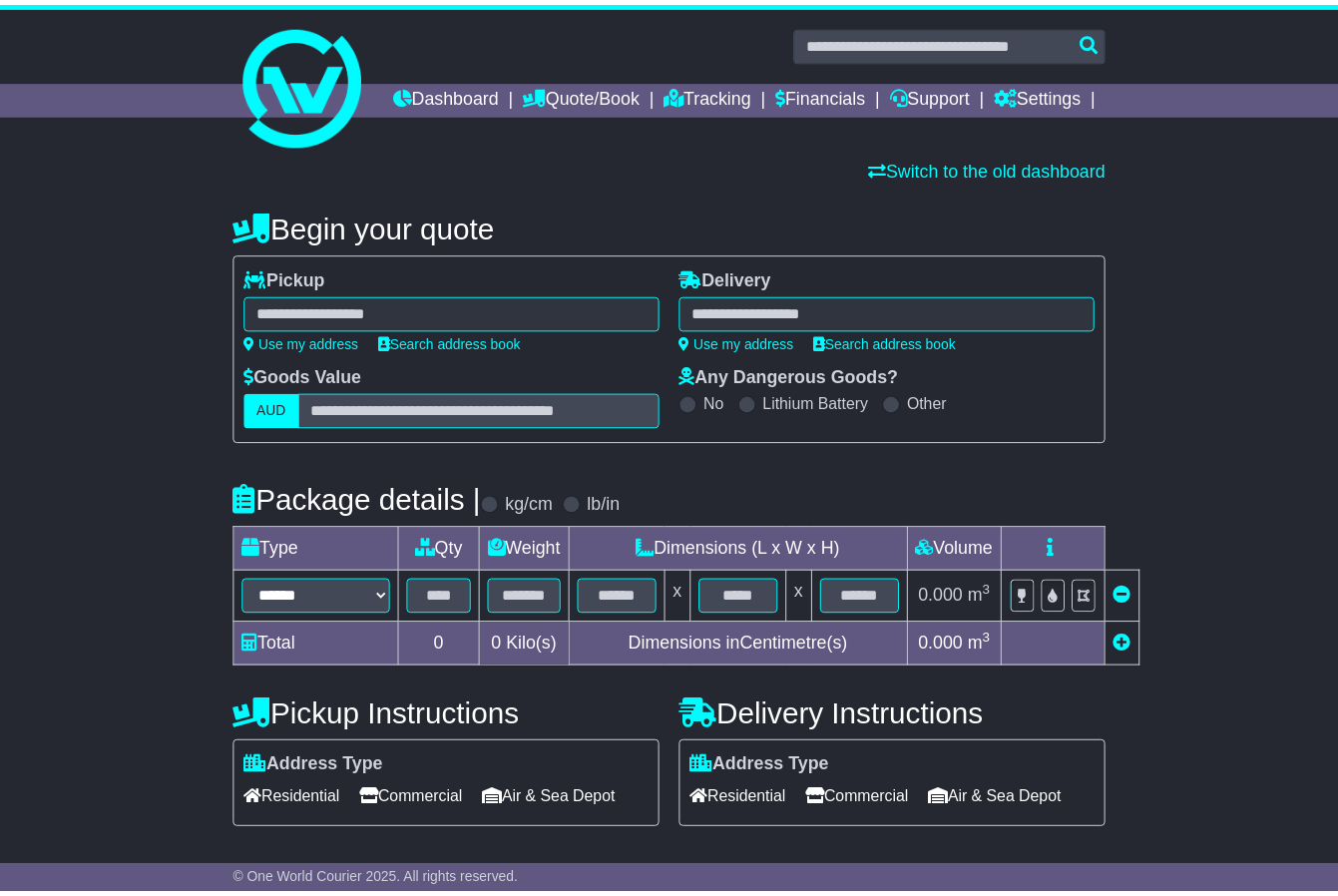 scroll, scrollTop: 0, scrollLeft: 0, axis: both 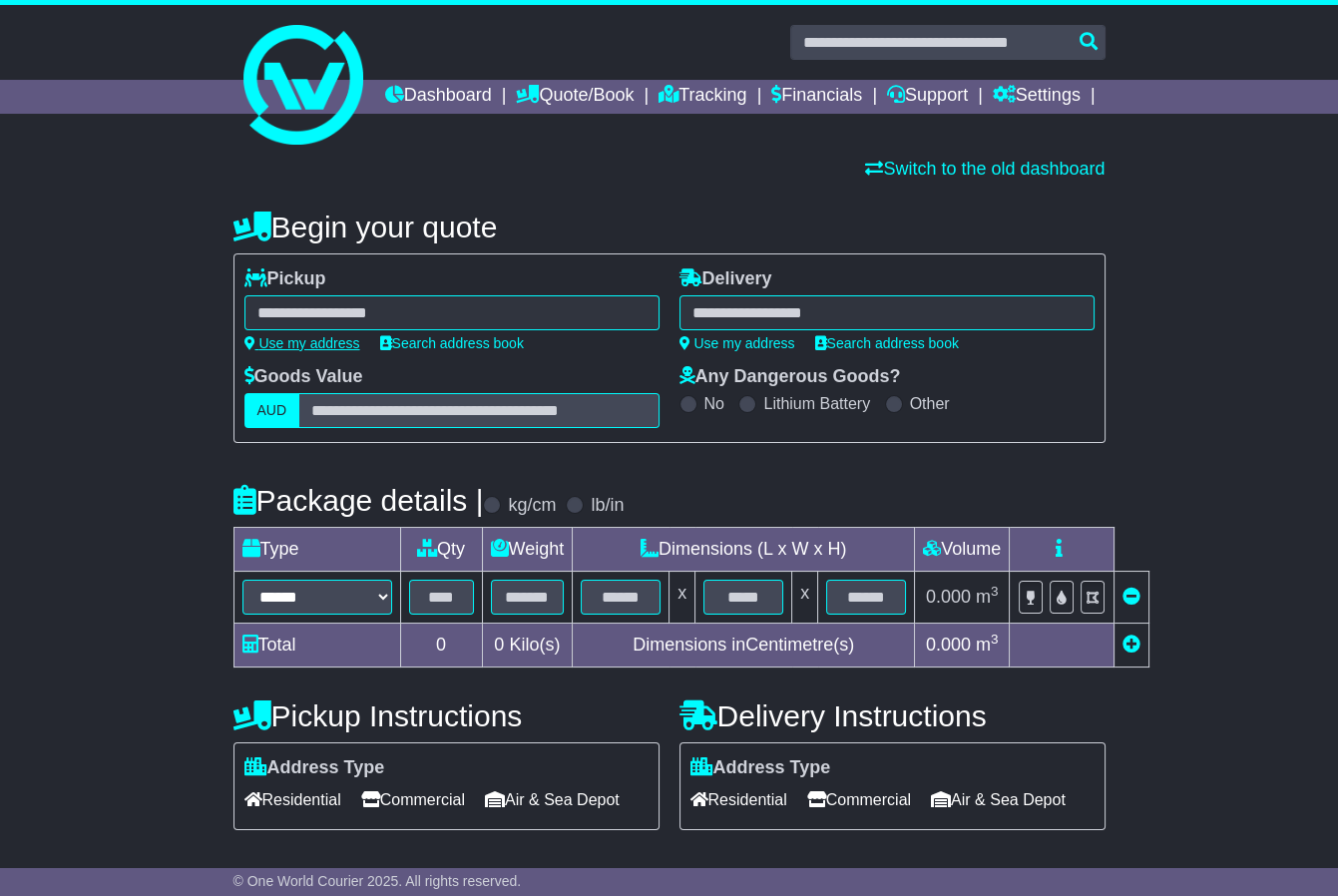 click on "Use my address" at bounding box center [302, 343] 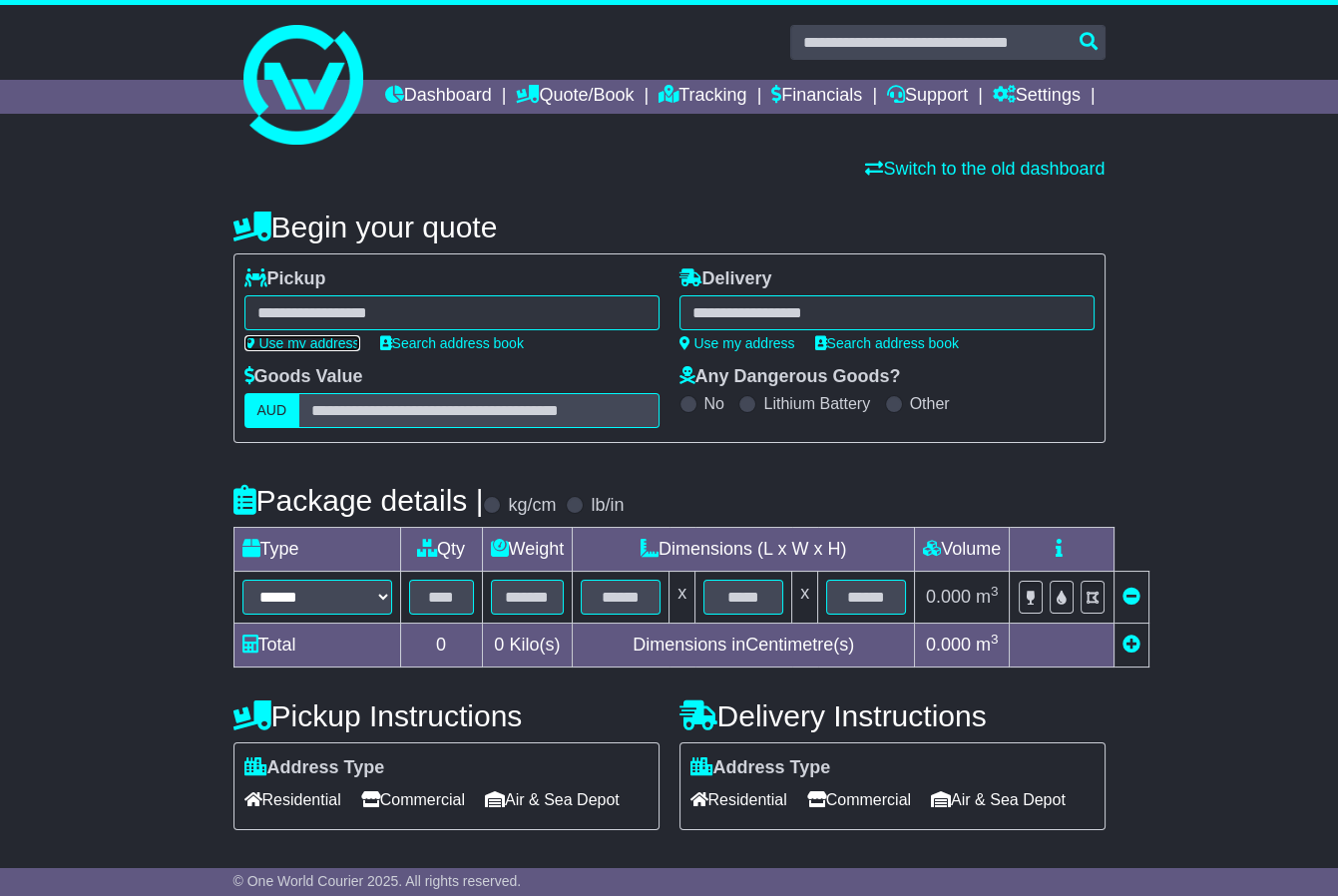 click on "Use my address" at bounding box center (302, 343) 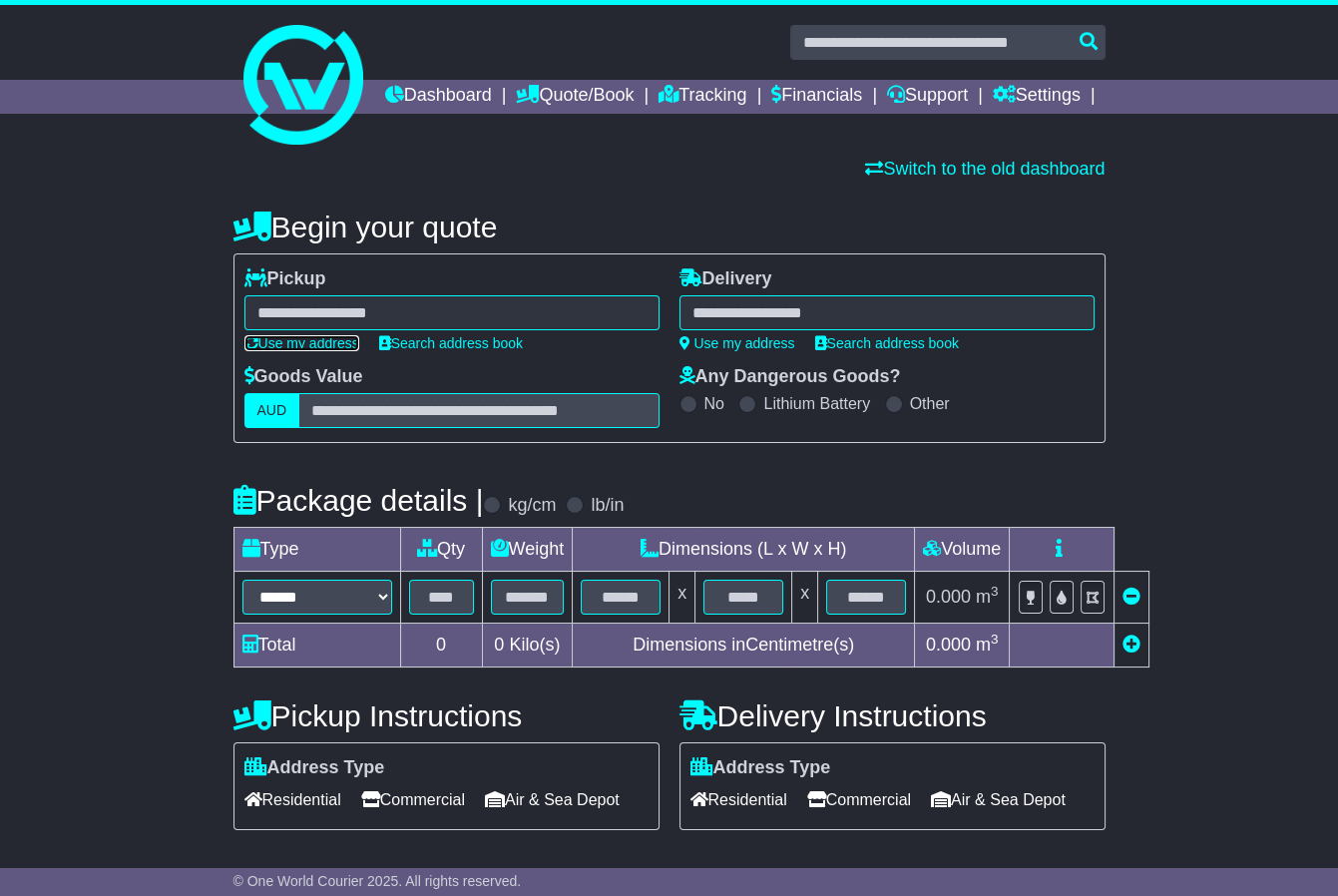 type on "**********" 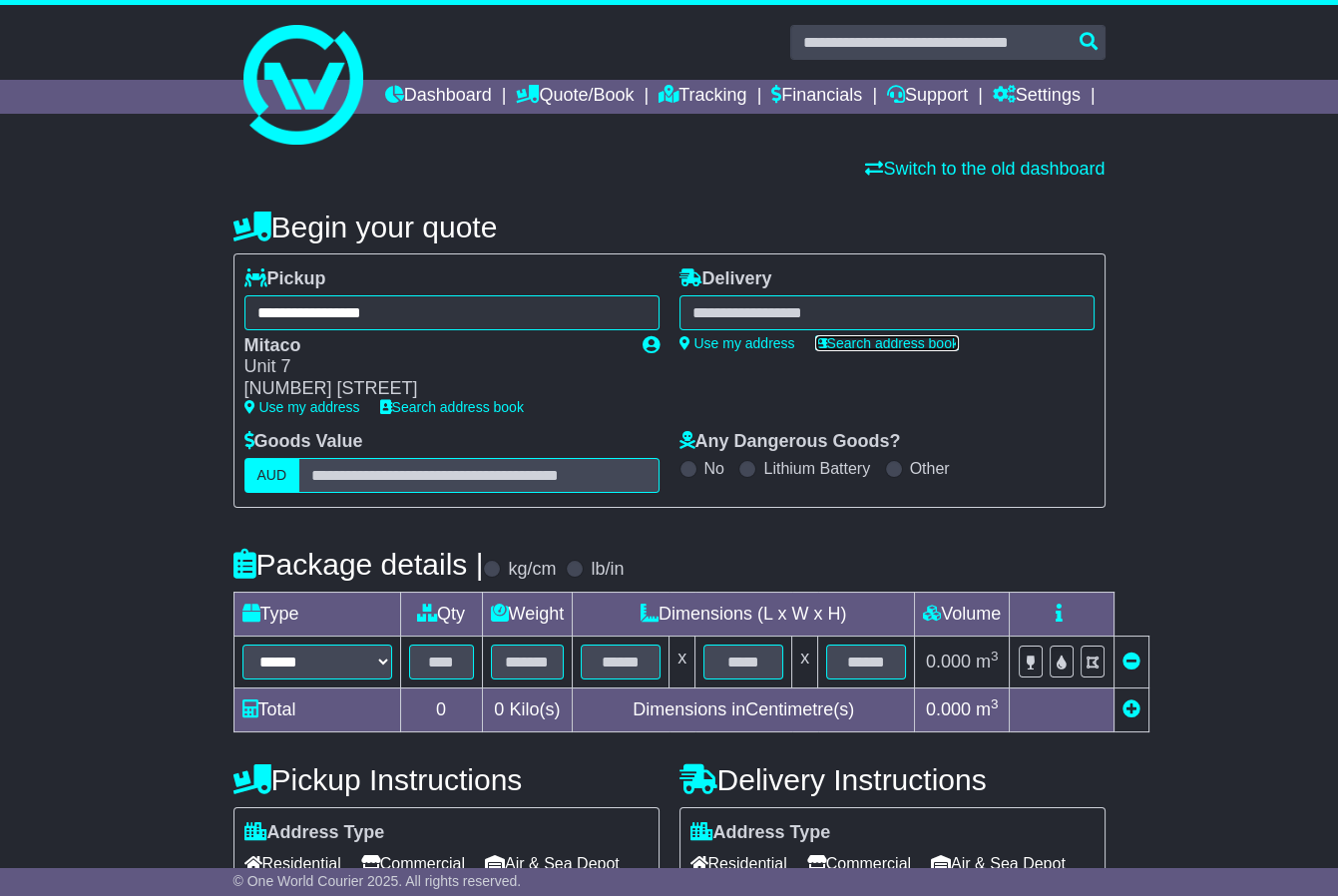 click on "Search address book" at bounding box center [887, 343] 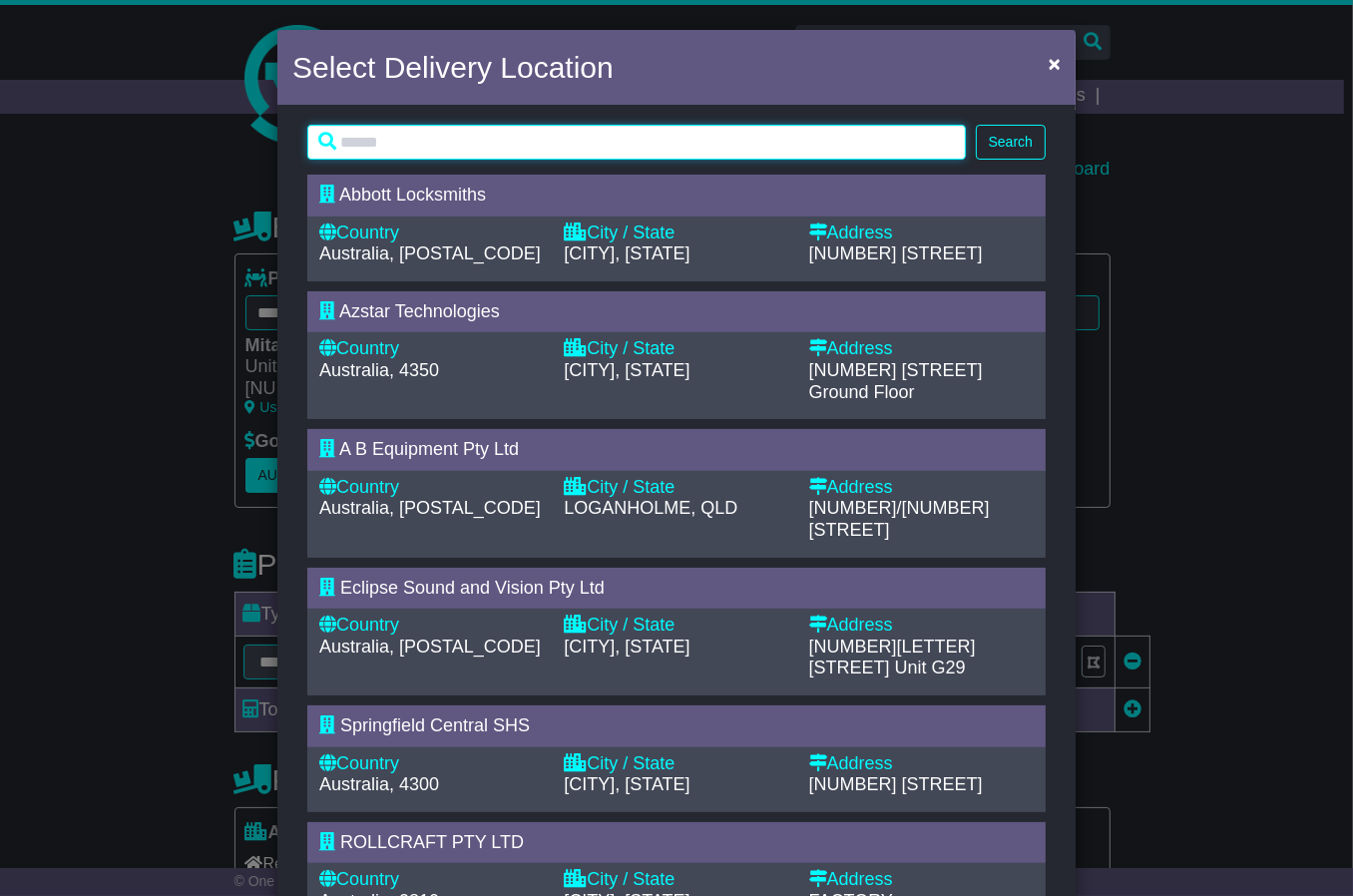 click at bounding box center [637, 142] 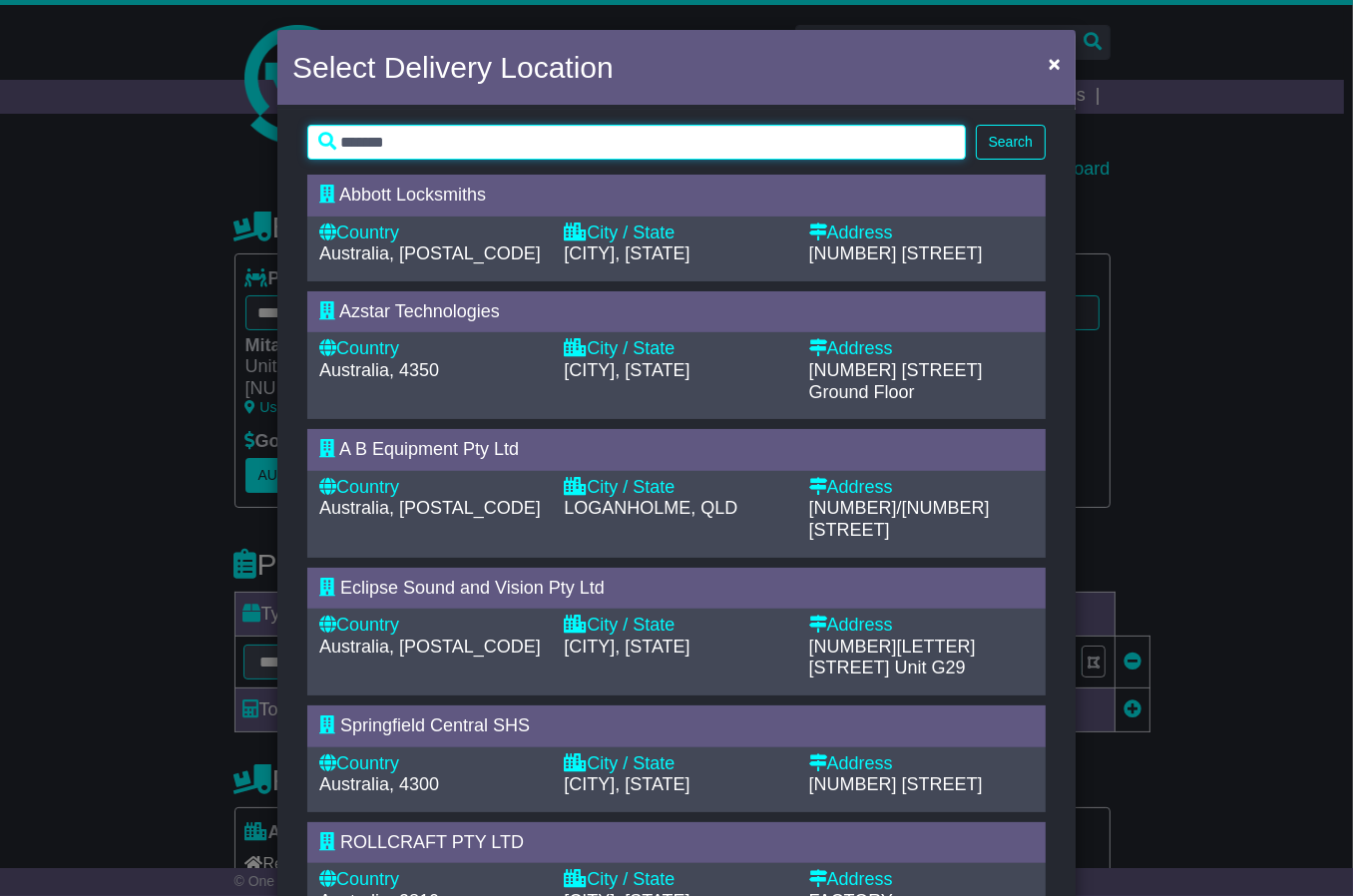 type on "*******" 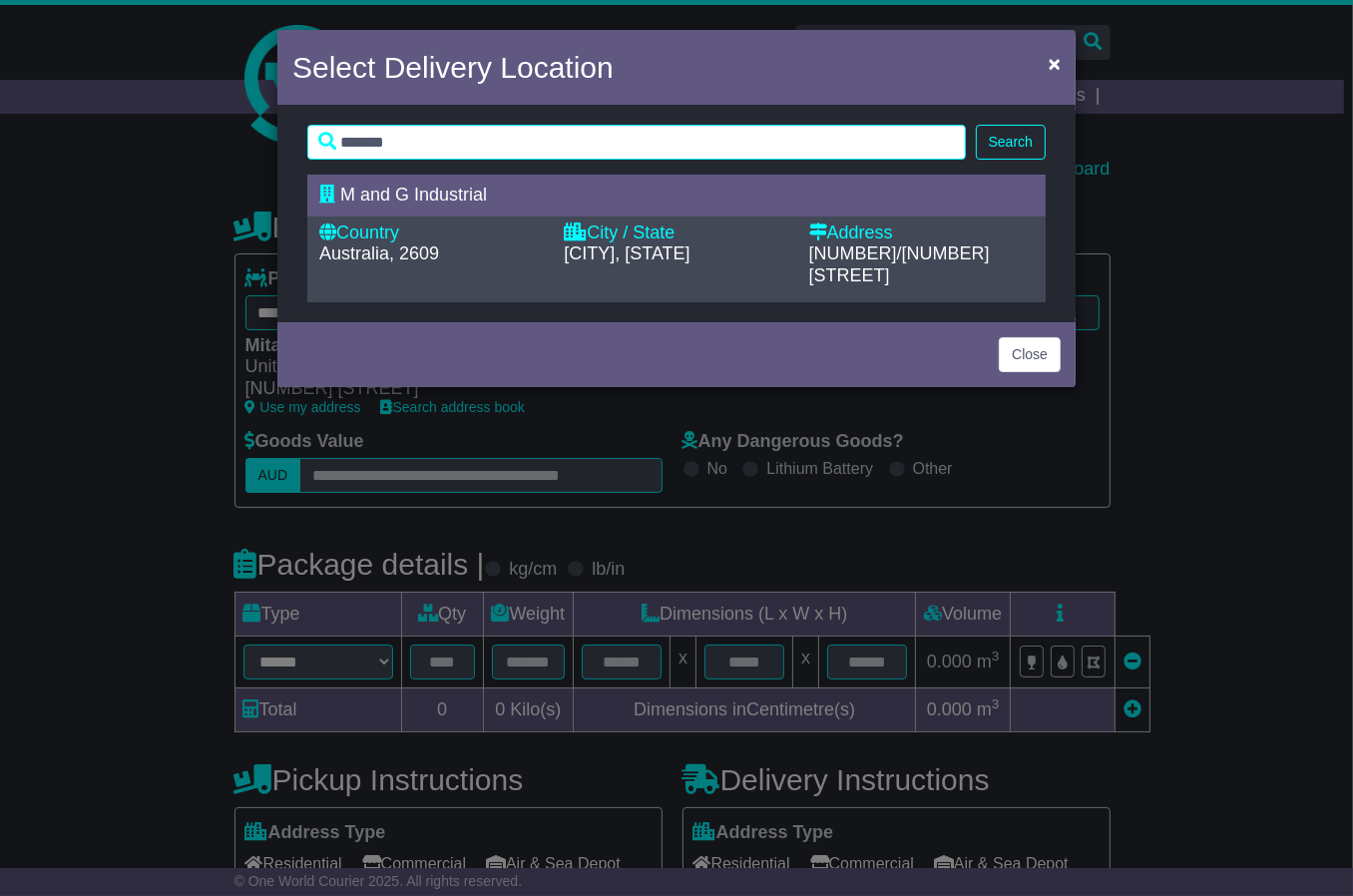click on "M and G Industrial" at bounding box center (413, 195) 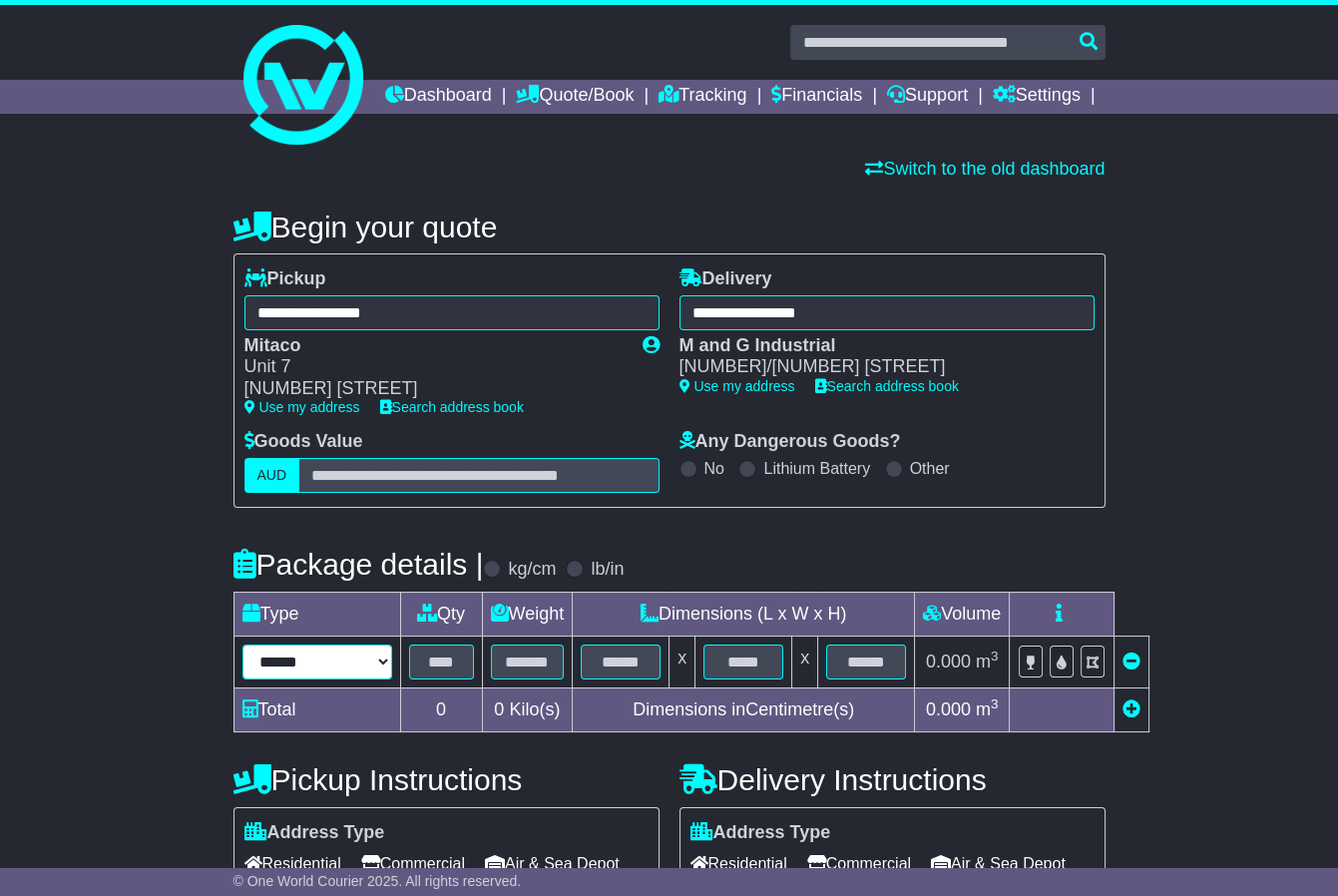 click on "**********" at bounding box center [317, 662] 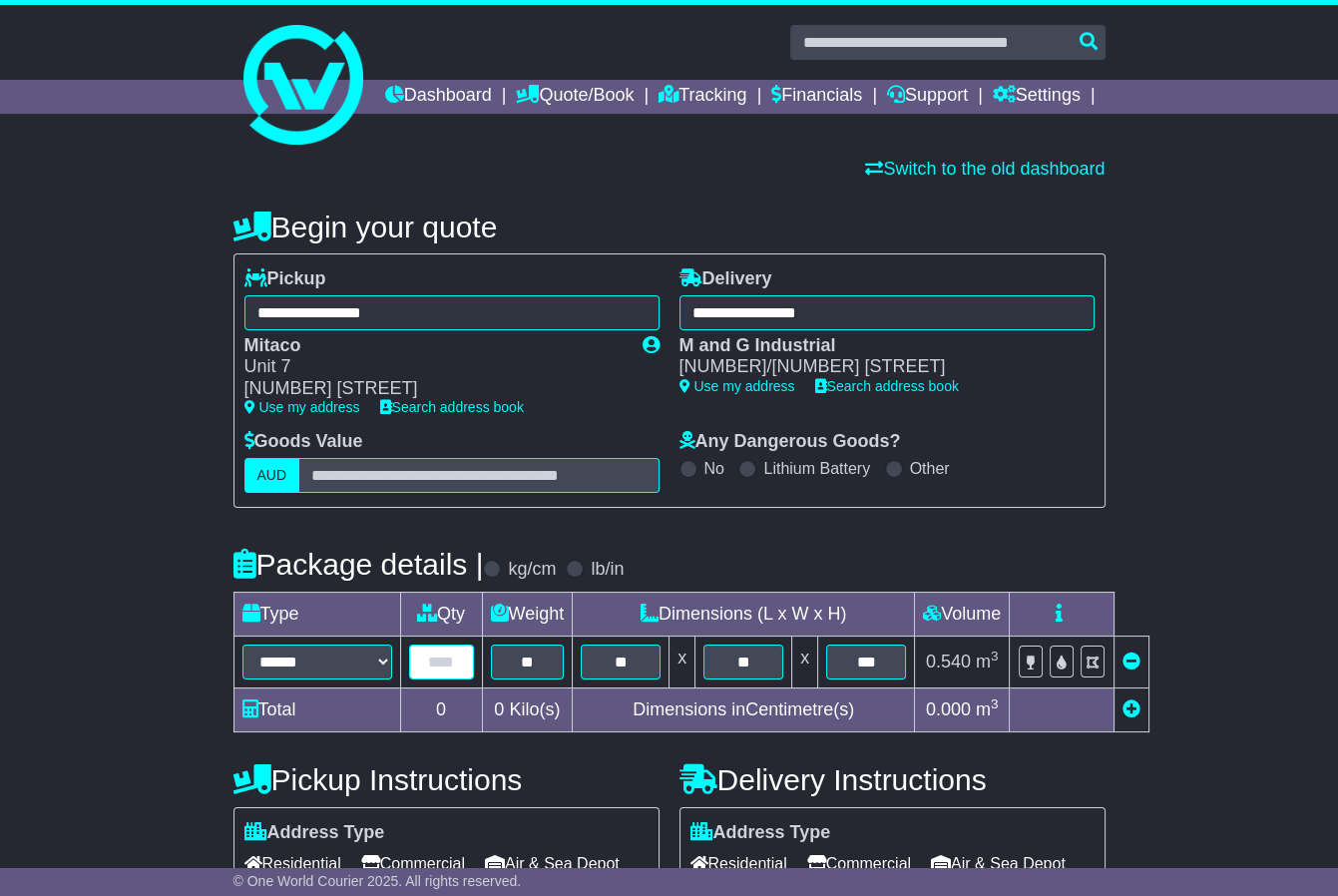click at bounding box center [441, 662] 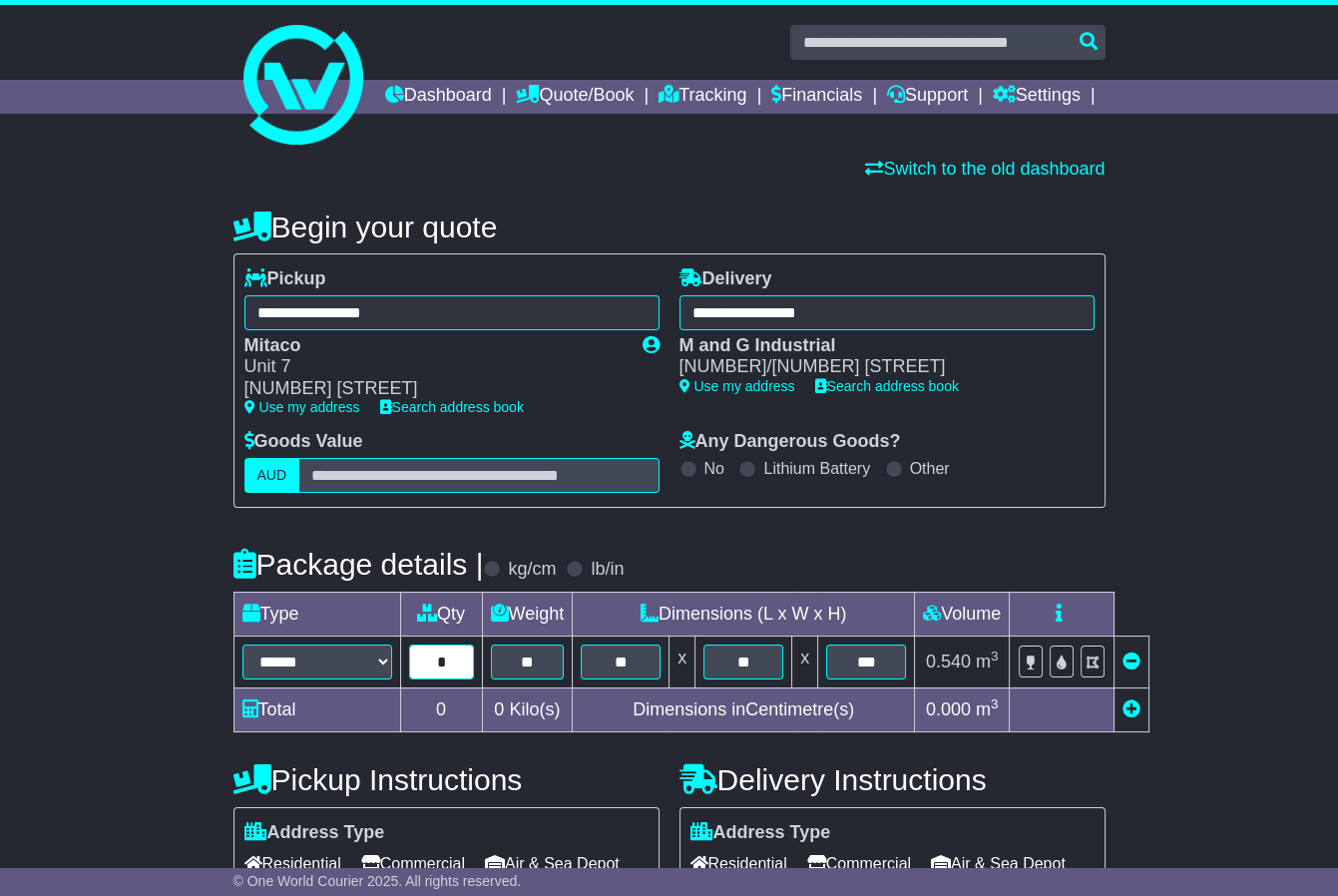 type on "*" 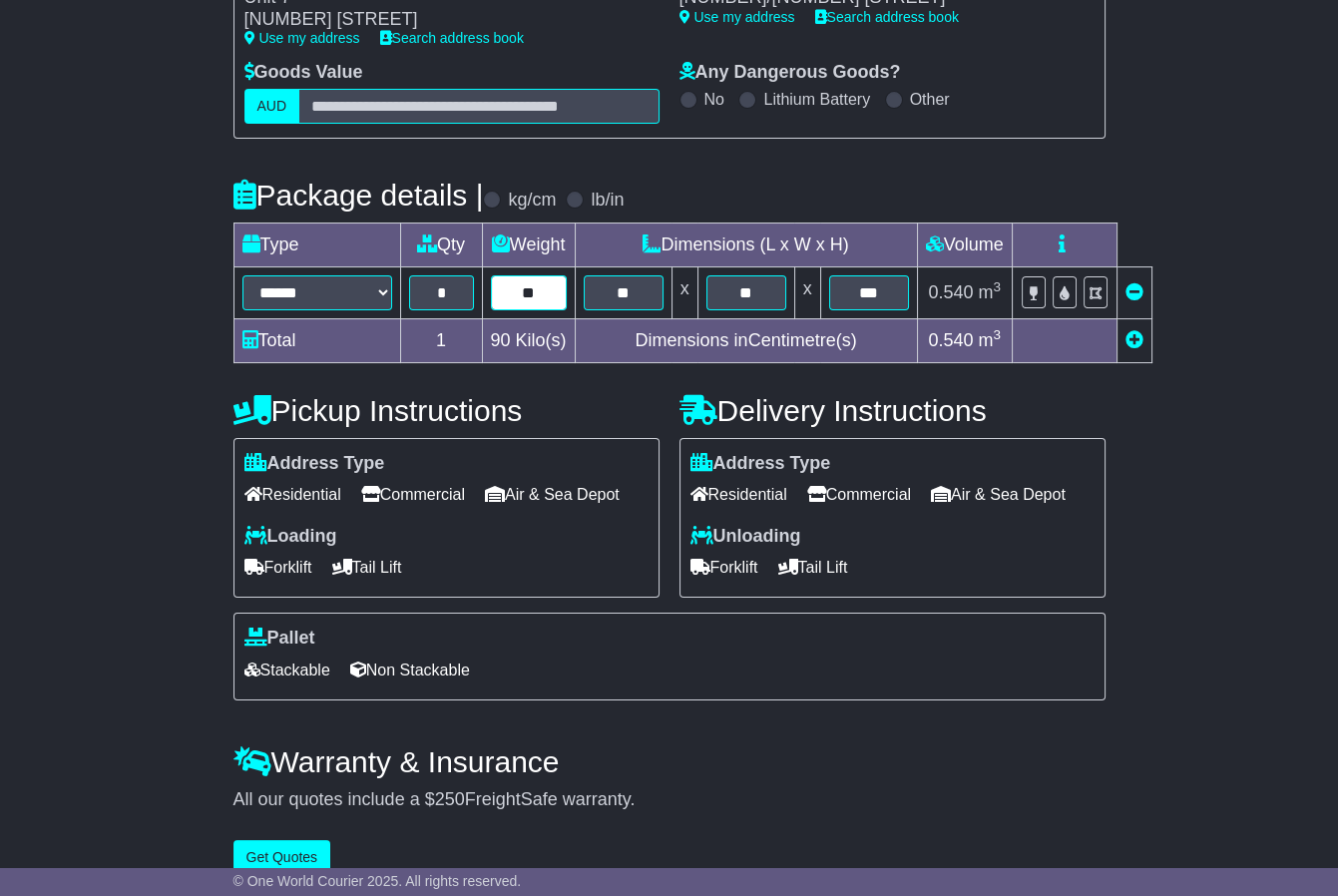 scroll, scrollTop: 399, scrollLeft: 0, axis: vertical 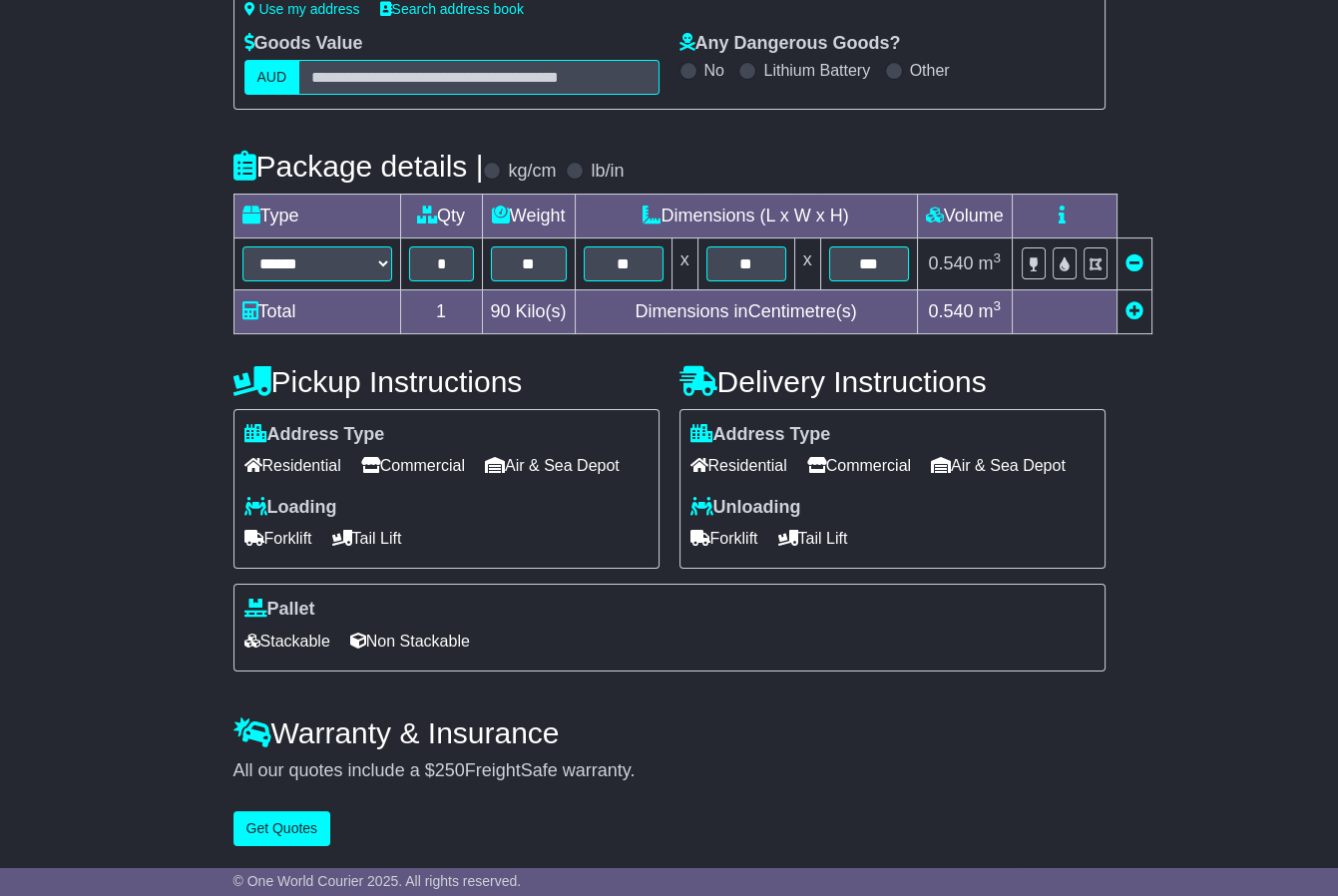 drag, startPoint x: 288, startPoint y: 605, endPoint x: 389, endPoint y: 606, distance: 101.00495 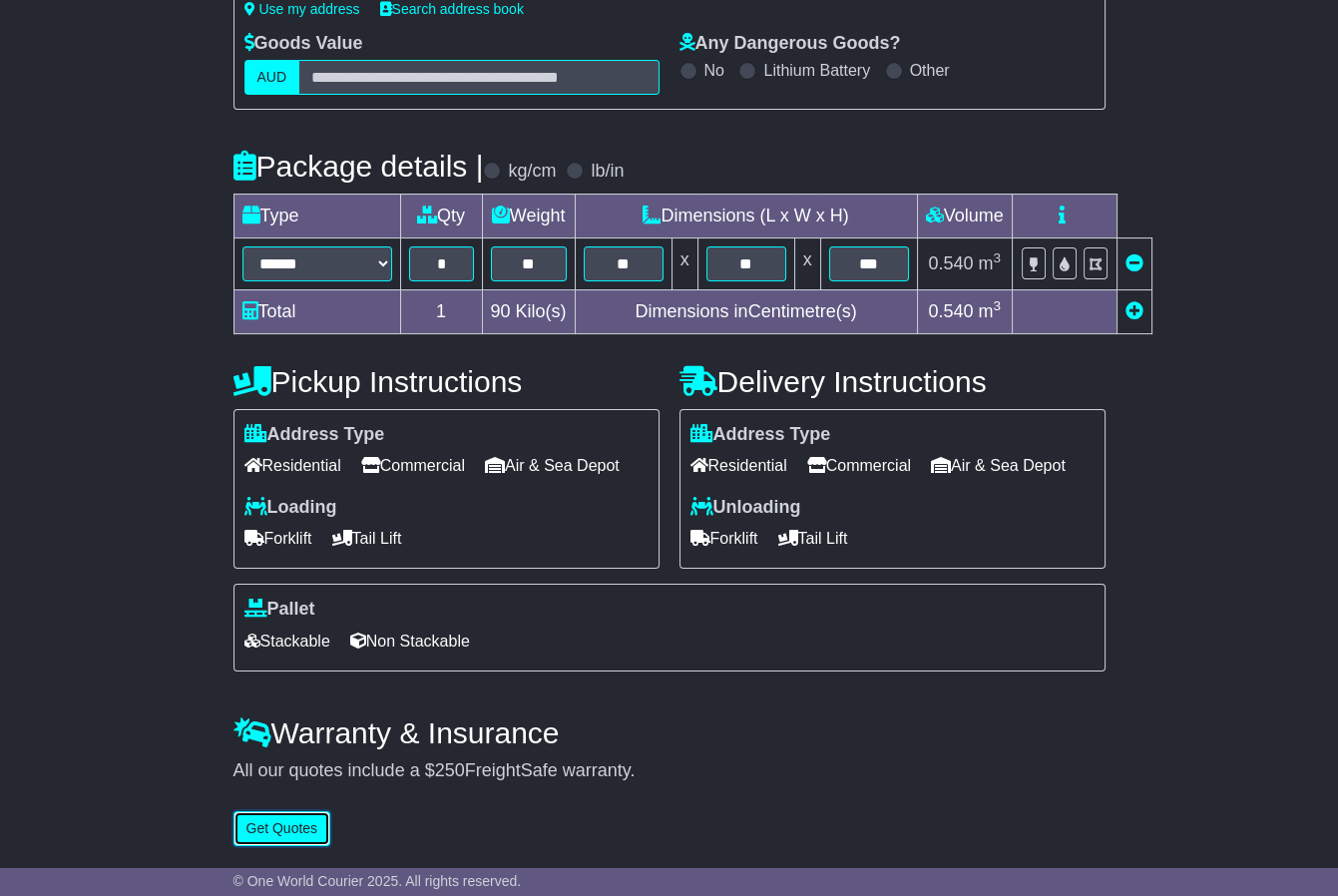 click on "Get Quotes" at bounding box center (282, 828) 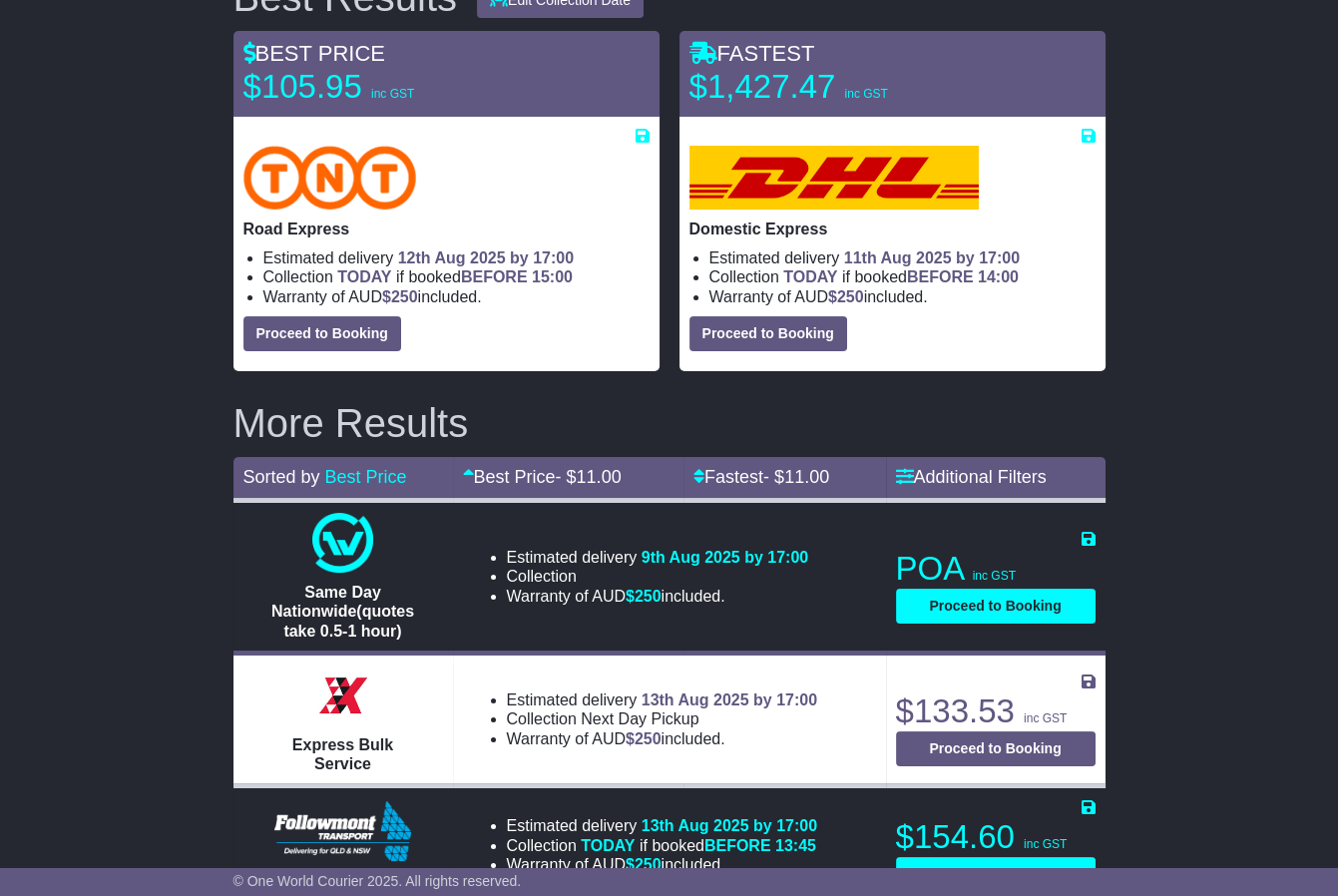 scroll, scrollTop: 294, scrollLeft: 0, axis: vertical 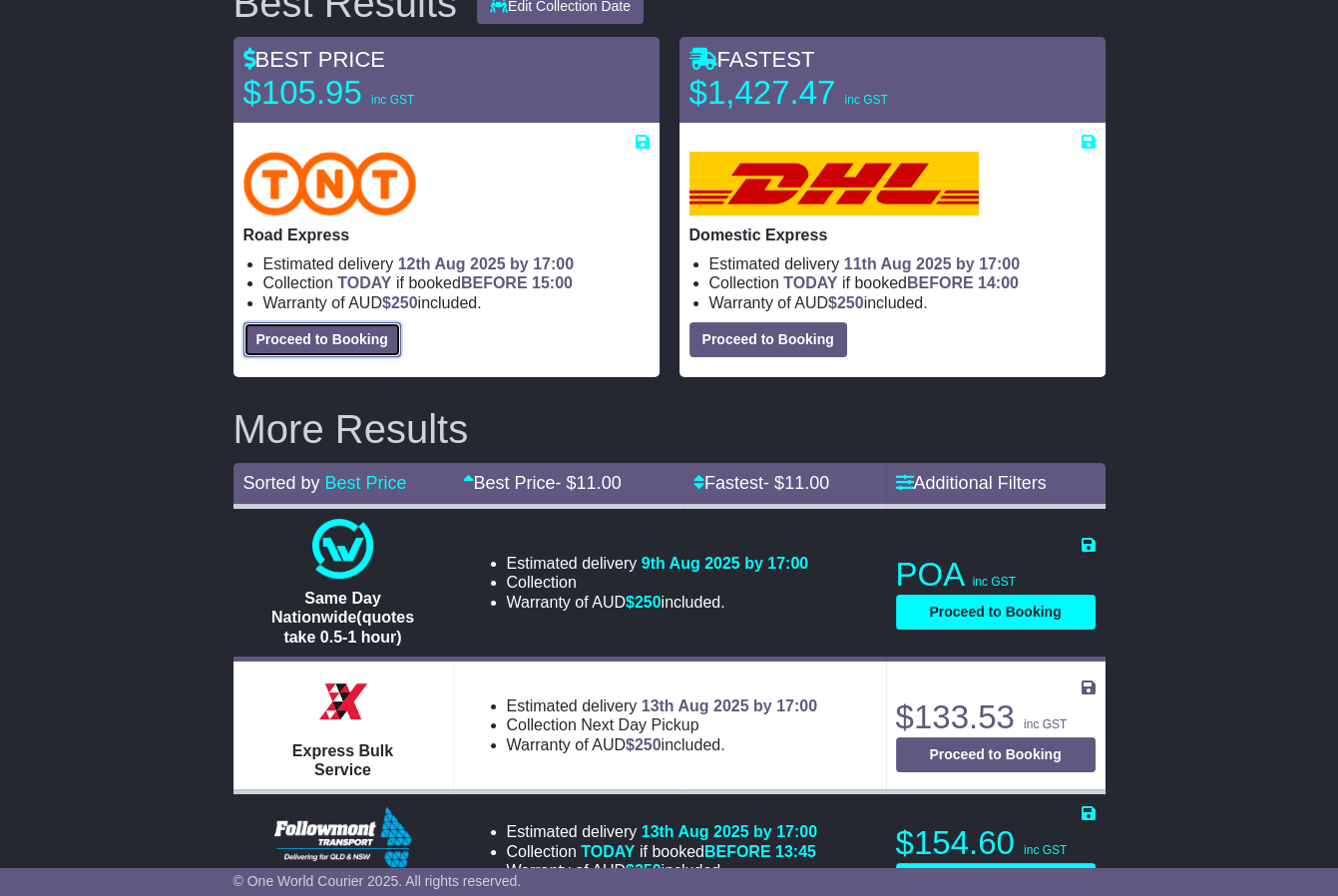 click on "Proceed to Booking" at bounding box center (322, 339) 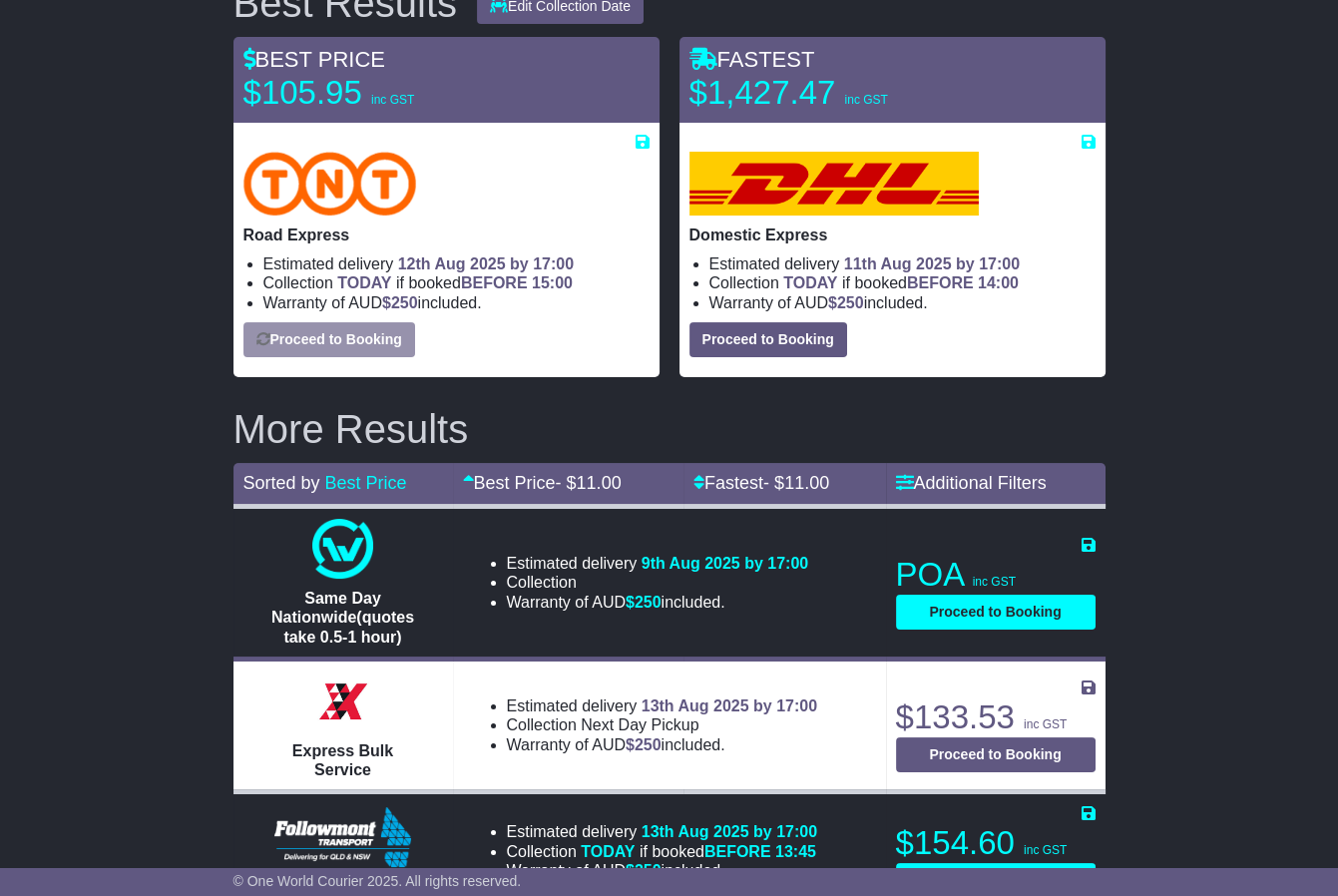 select on "****" 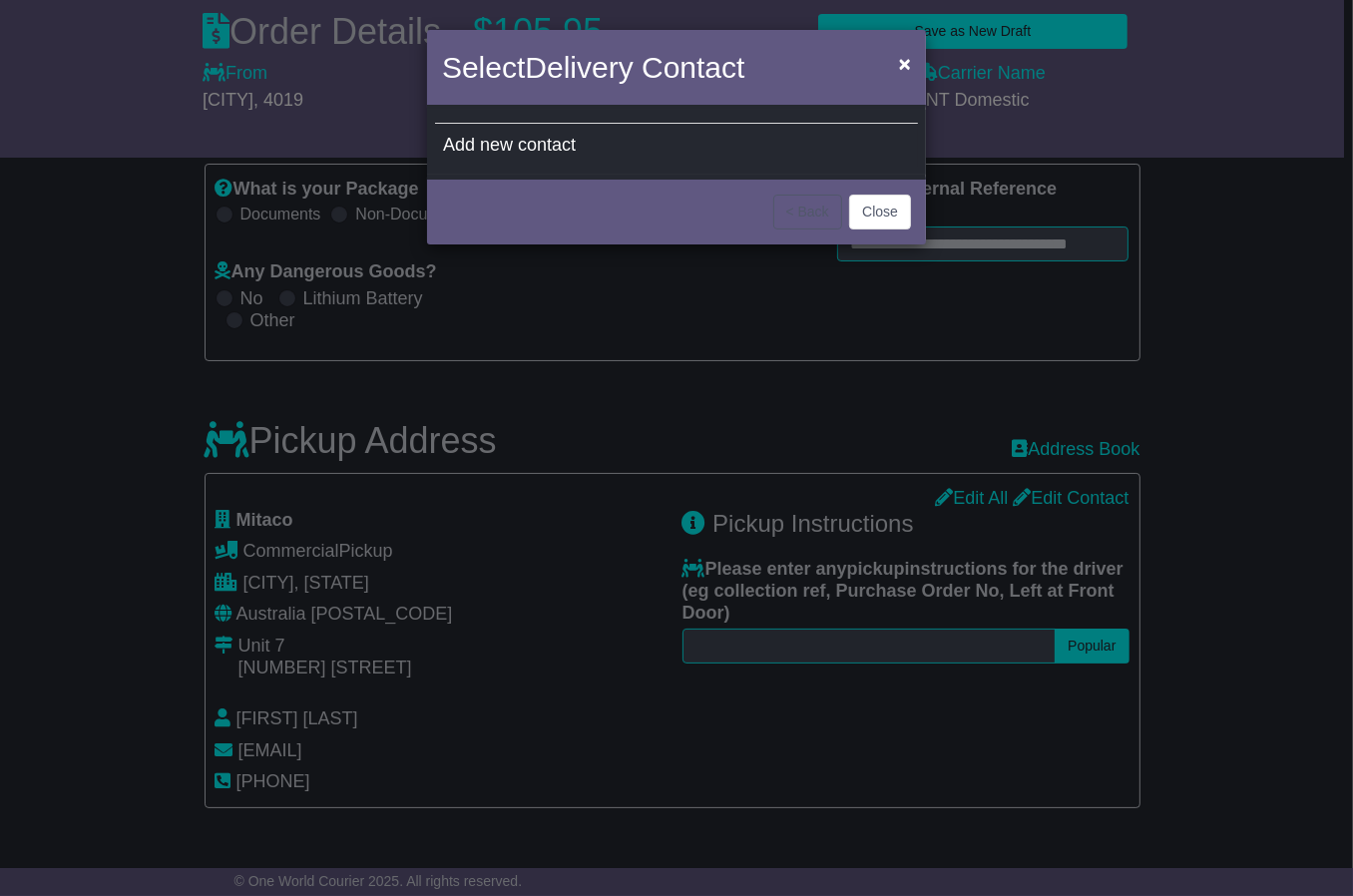 select 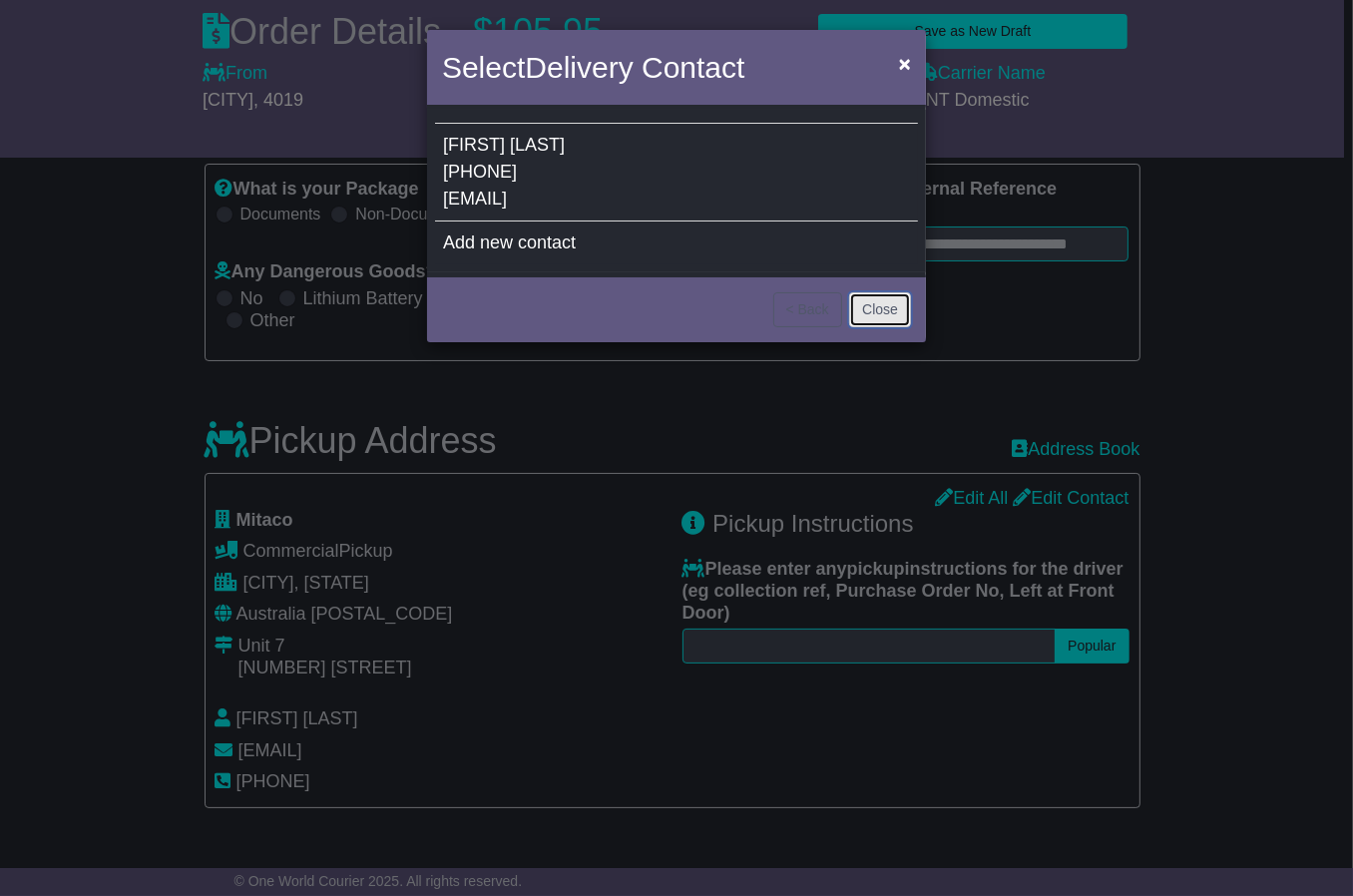 click on "Close" at bounding box center [880, 309] 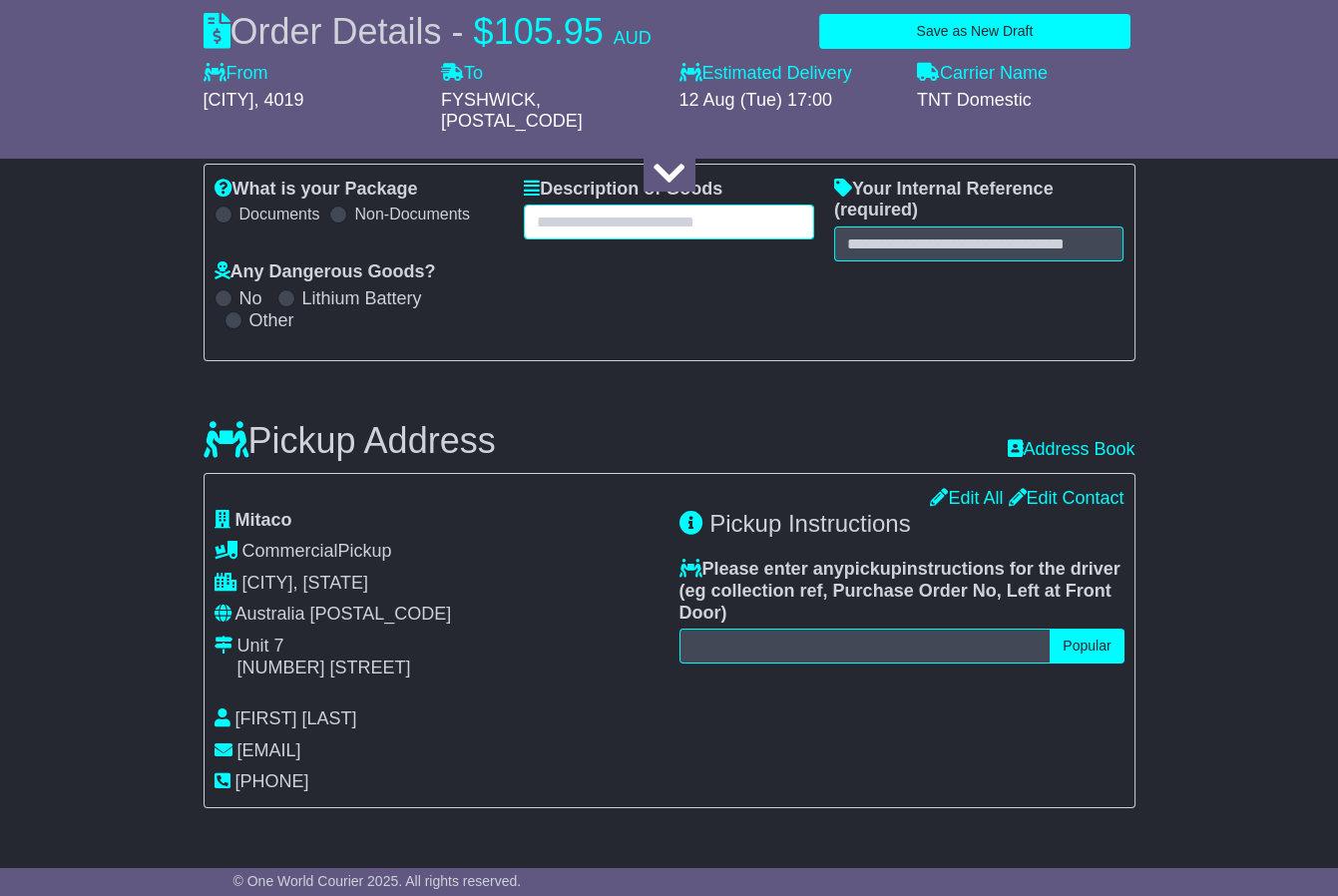 click at bounding box center (669, 222) 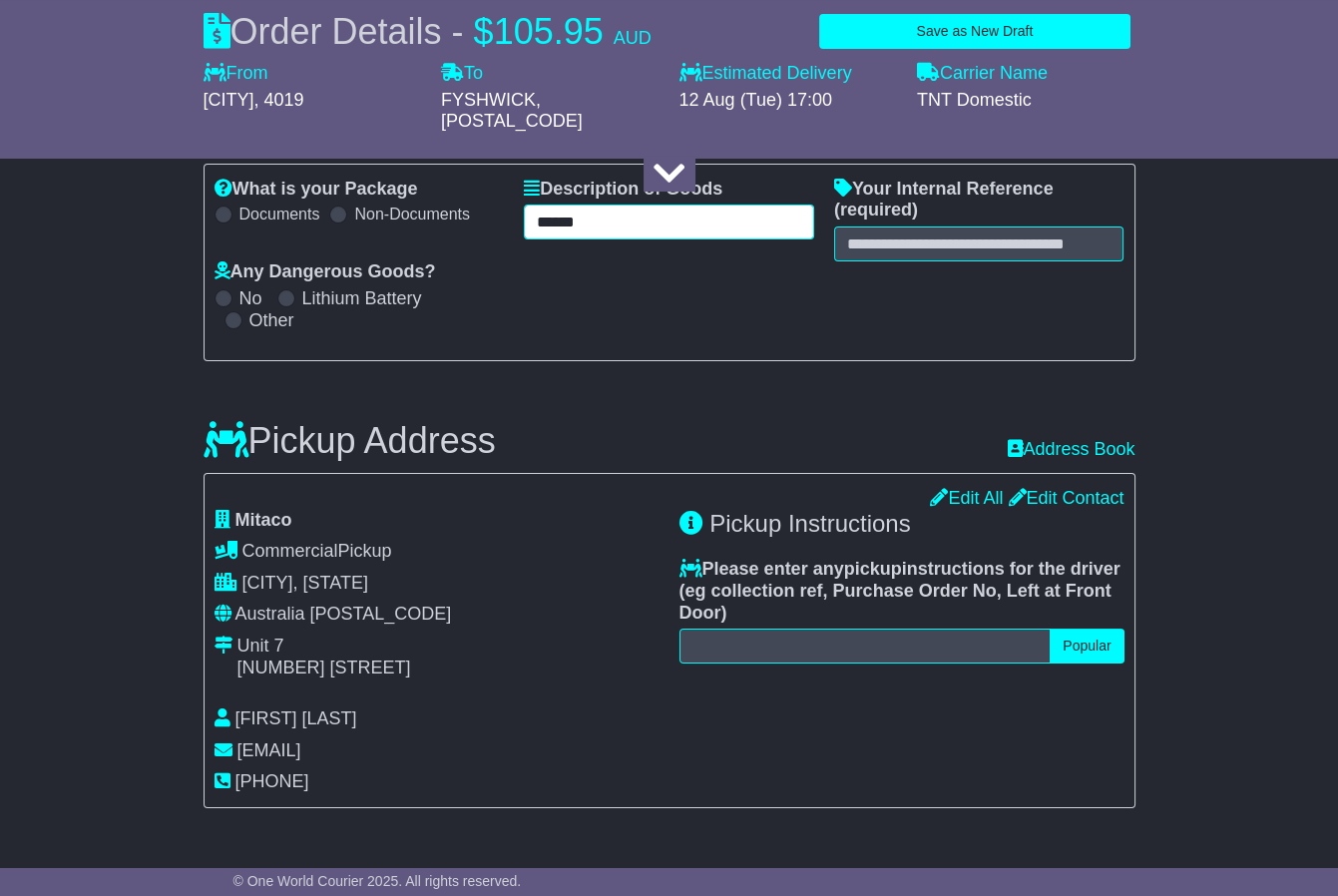 type on "******" 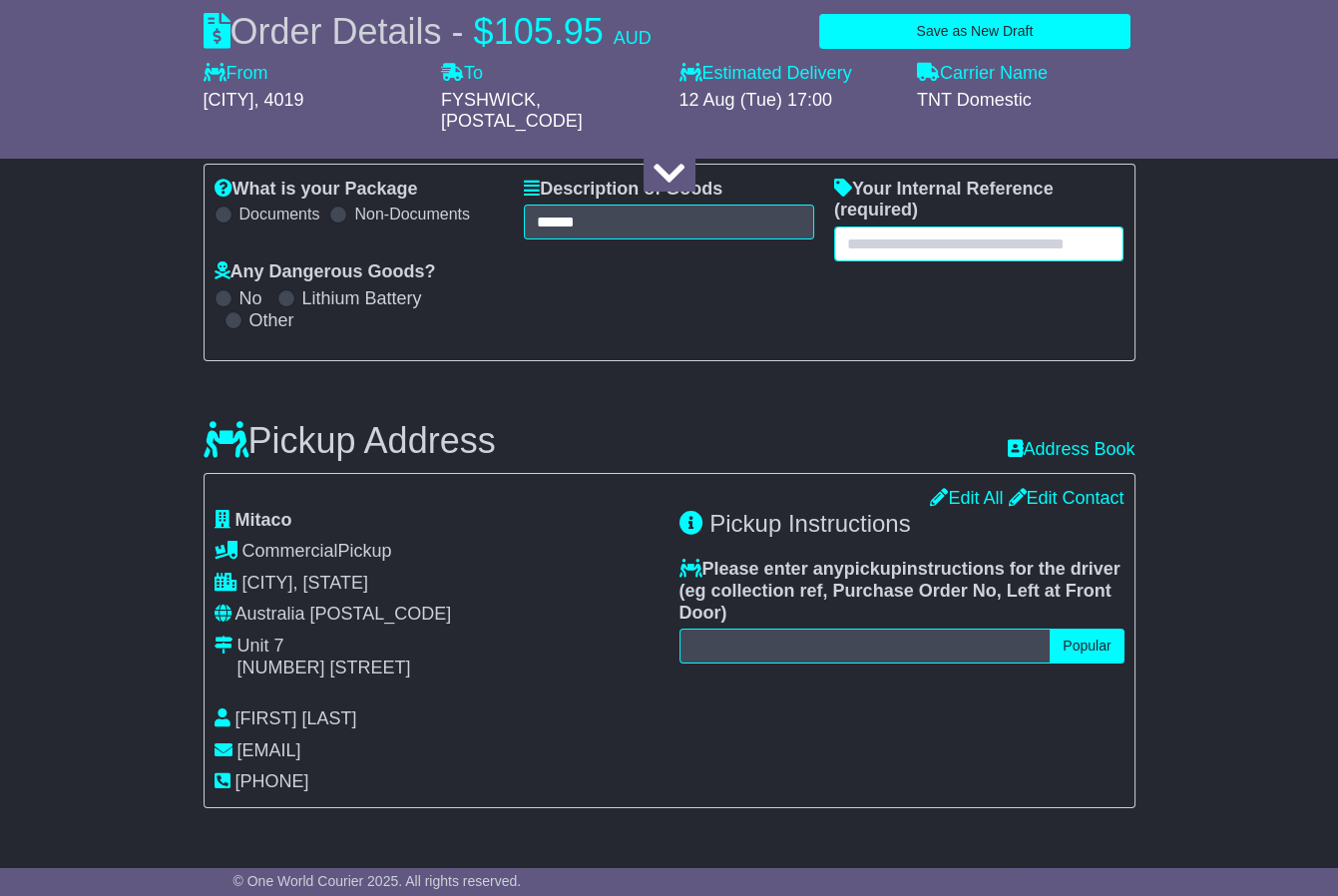 click at bounding box center (979, 243) 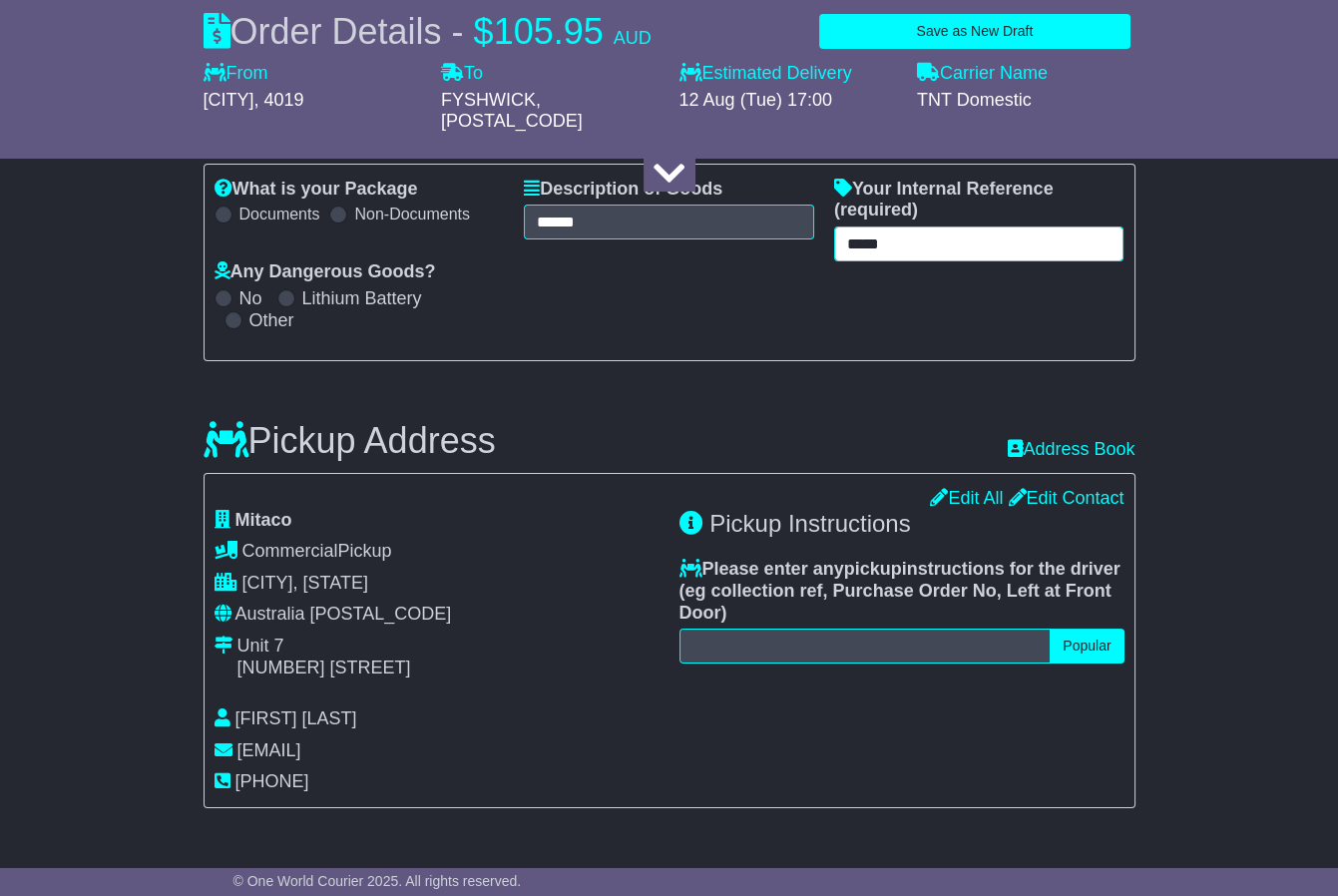type on "*****" 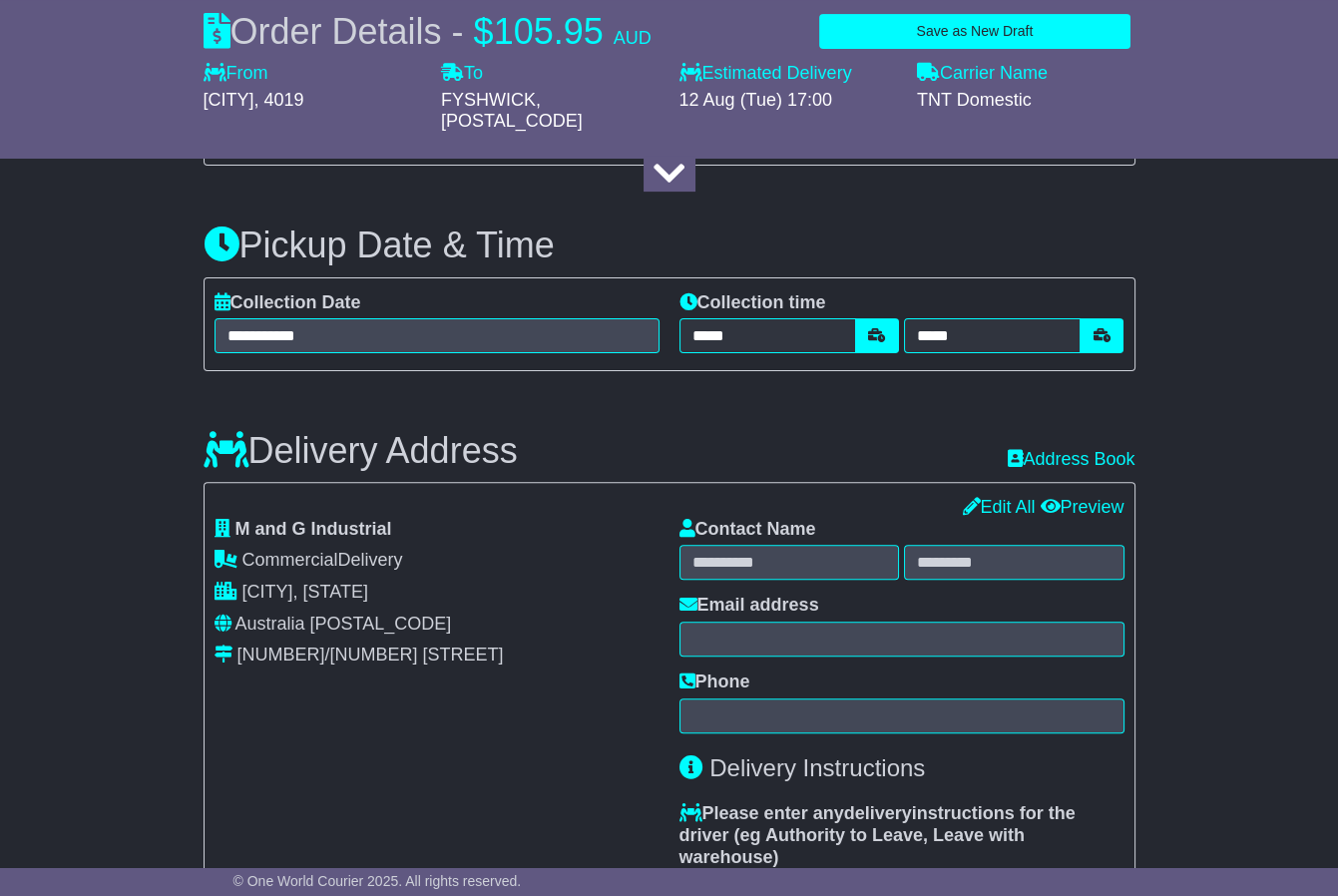 scroll, scrollTop: 993, scrollLeft: 0, axis: vertical 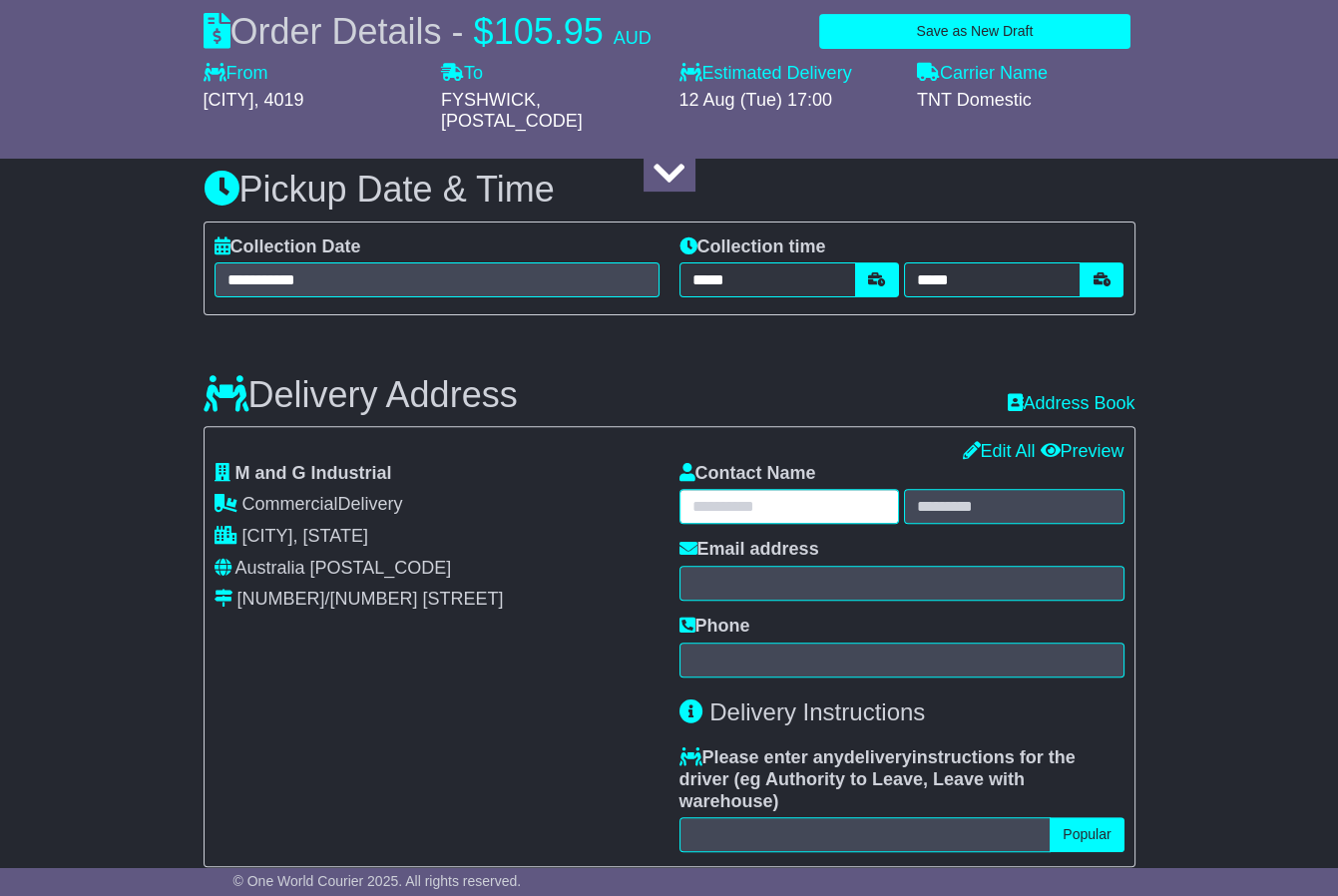 click at bounding box center (789, 506) 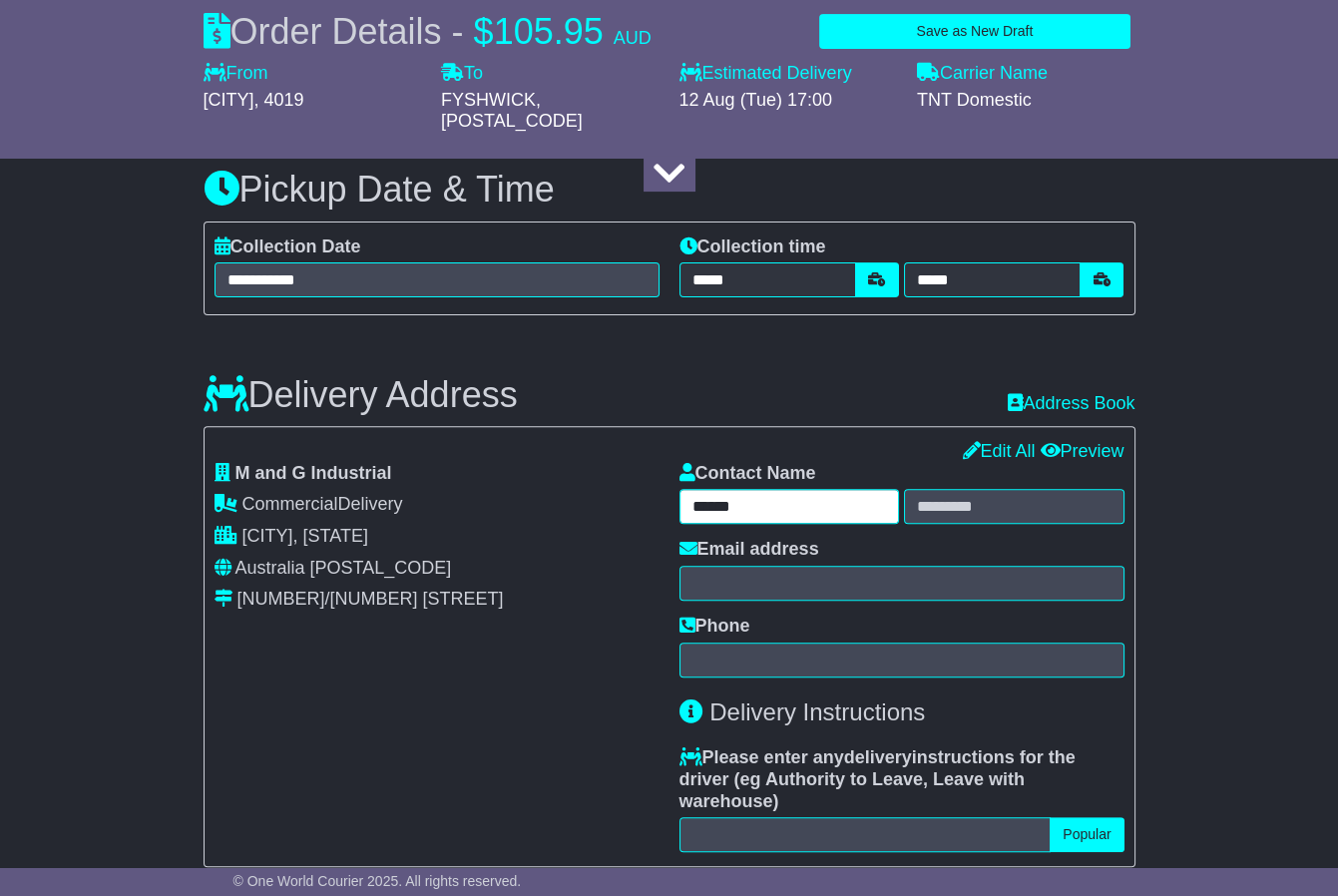 type on "******" 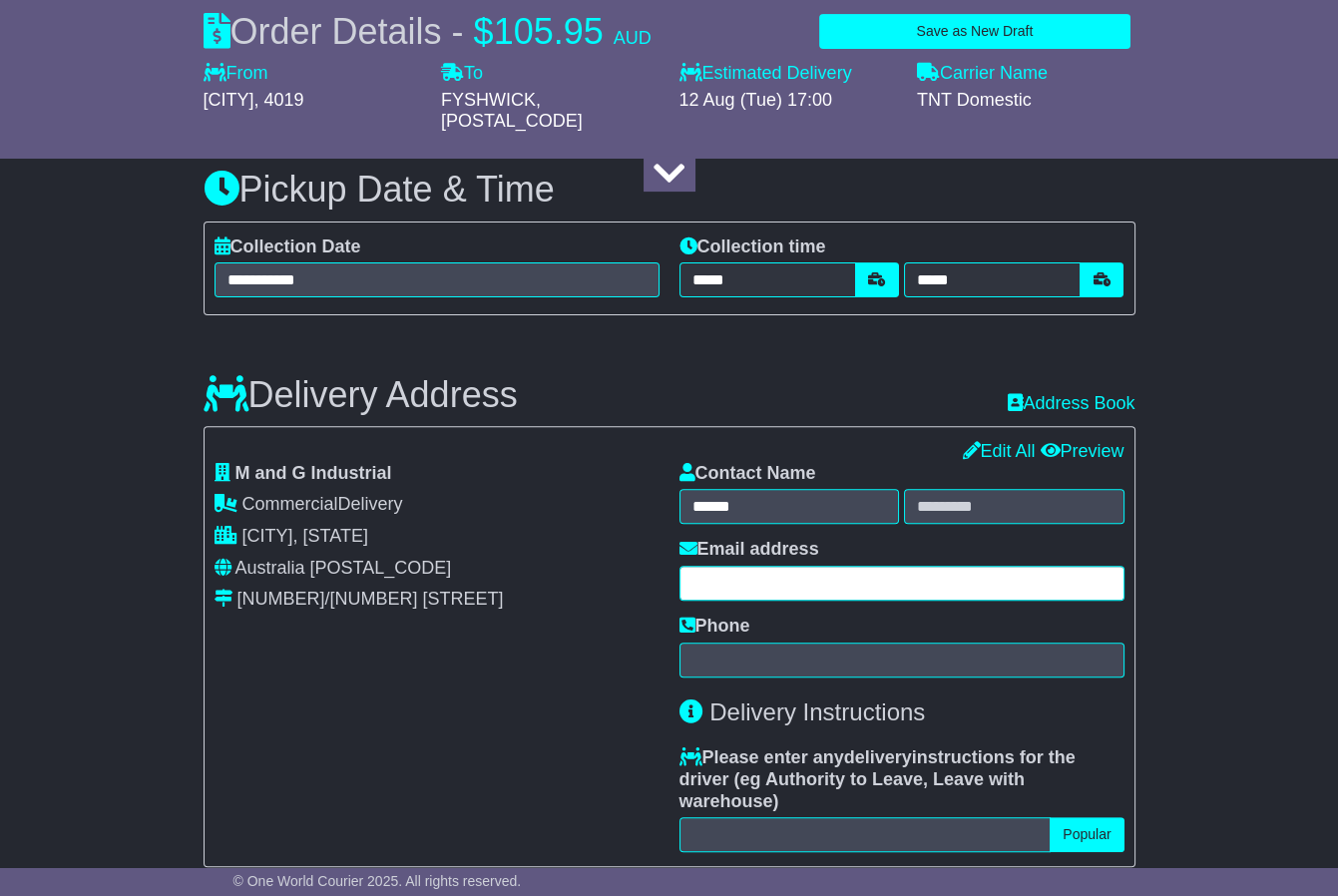 click at bounding box center [902, 583] 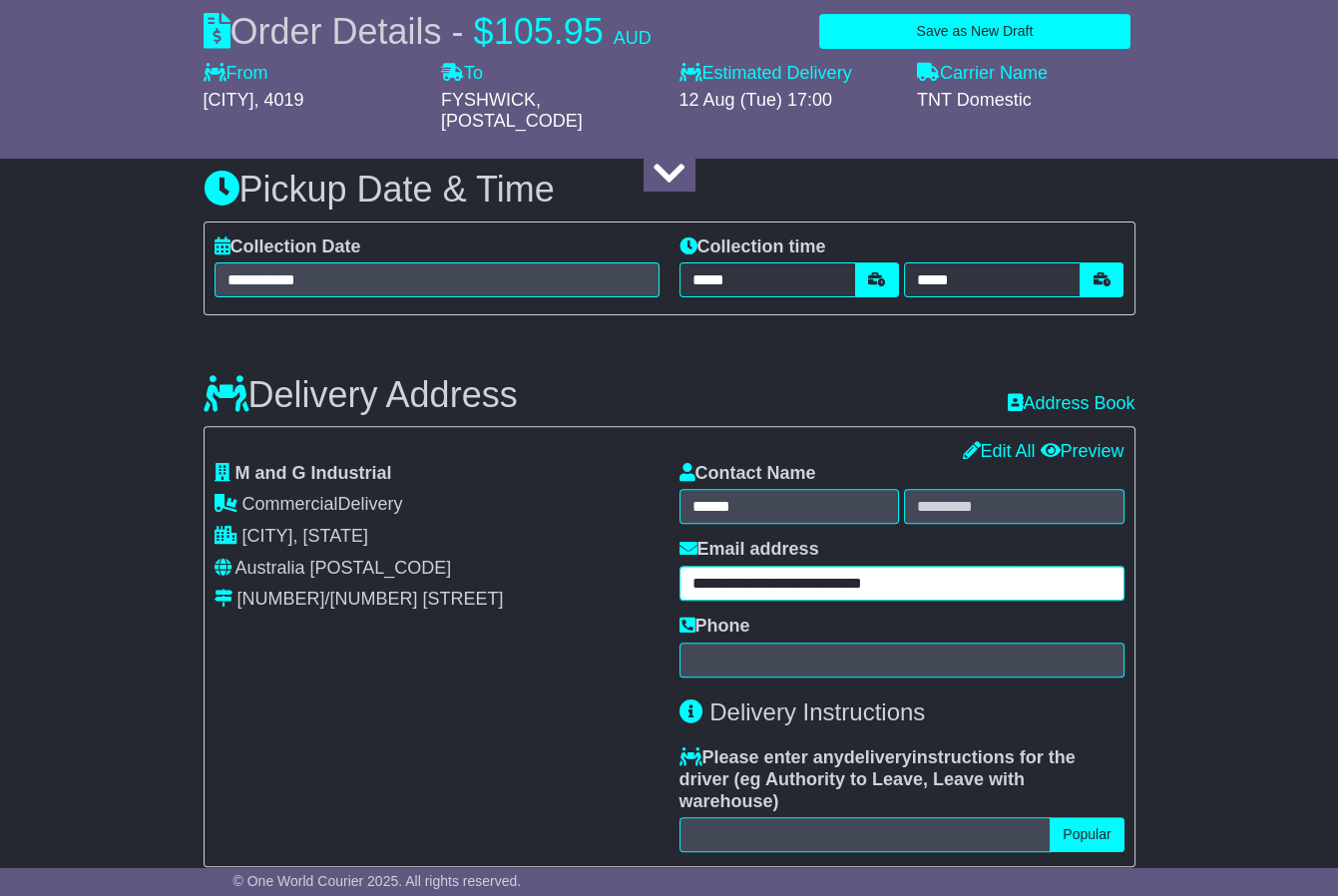 drag, startPoint x: 698, startPoint y: 594, endPoint x: 706, endPoint y: 621, distance: 28.160256 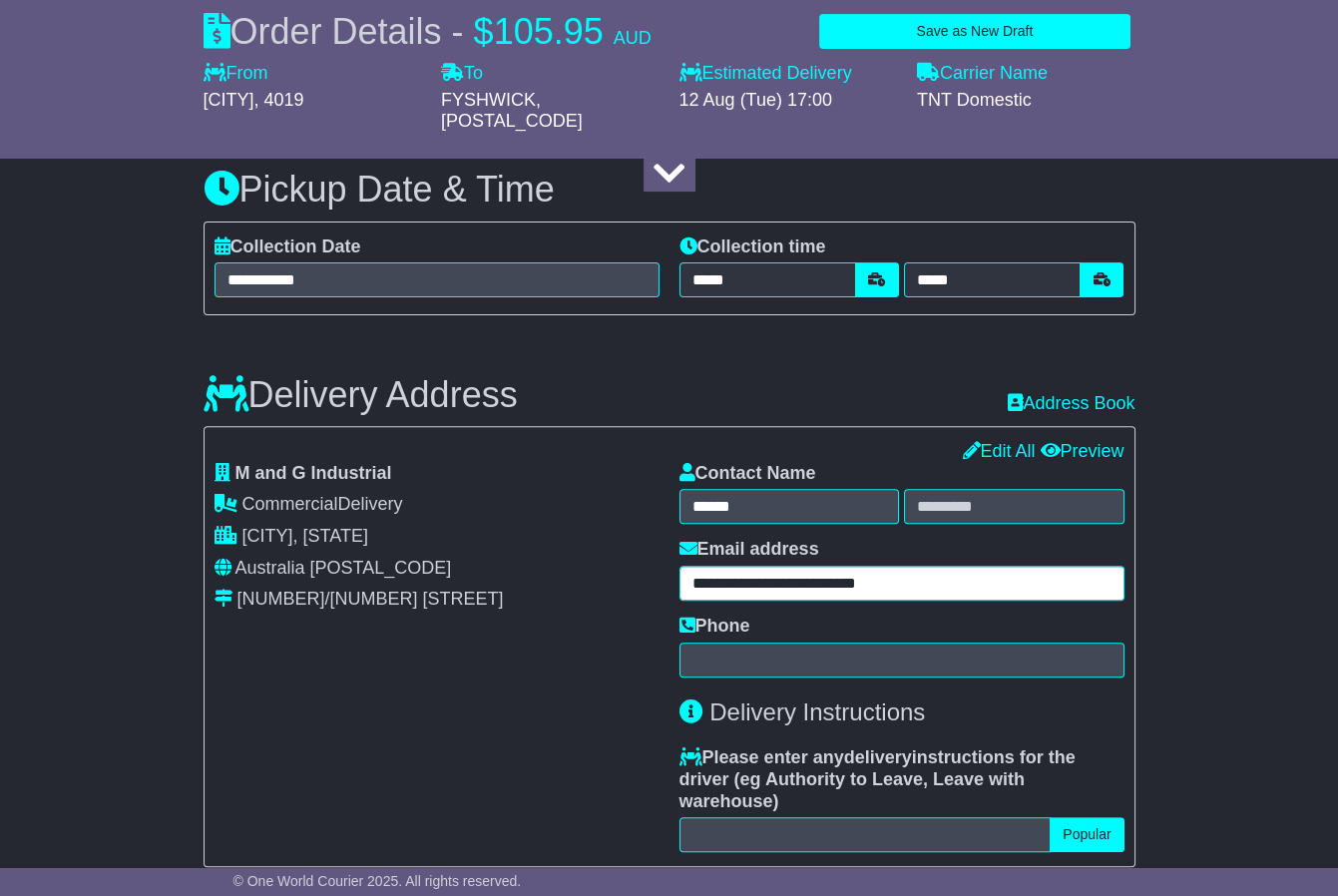 drag, startPoint x: 805, startPoint y: 597, endPoint x: 749, endPoint y: 597, distance: 56 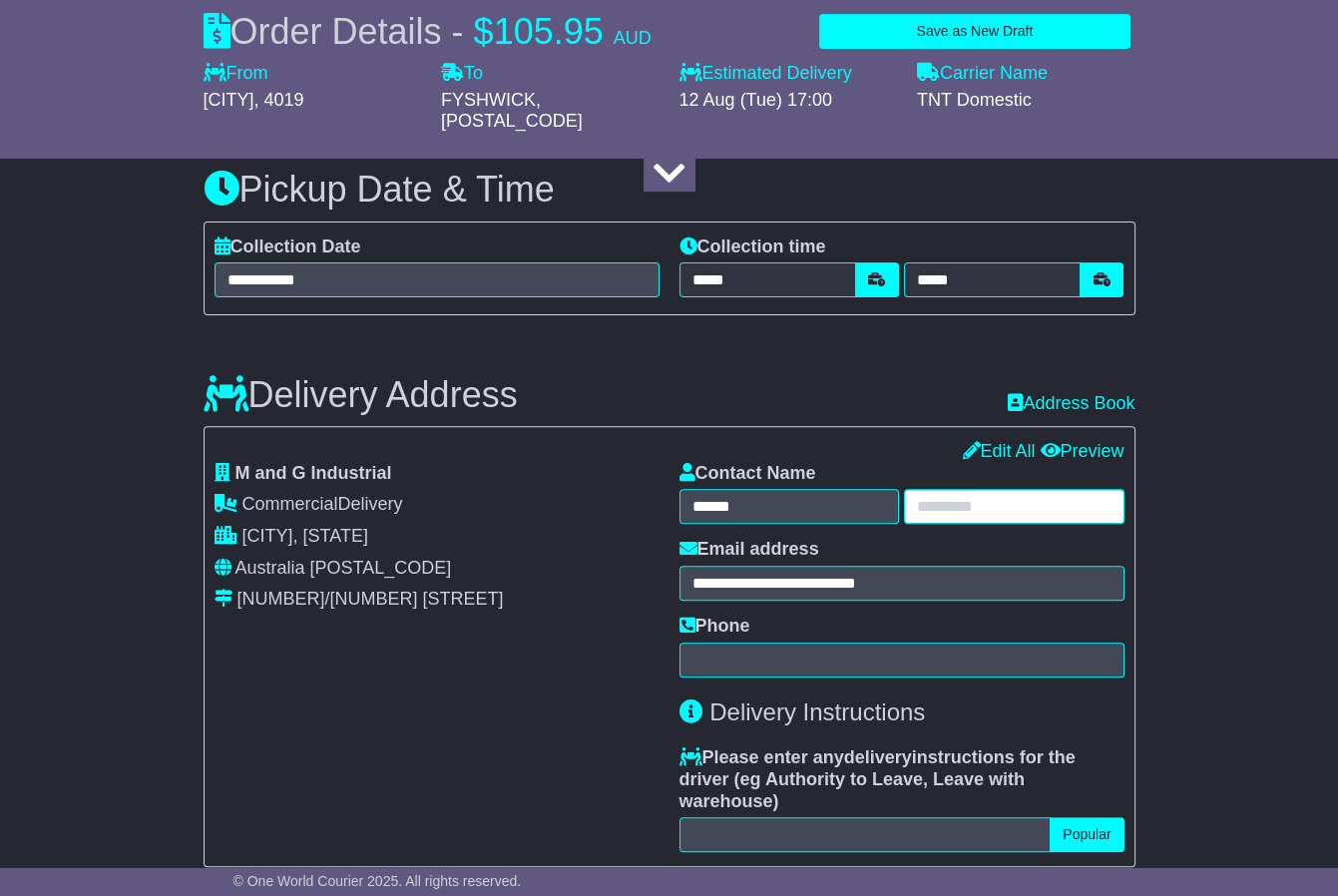 click at bounding box center [1014, 506] 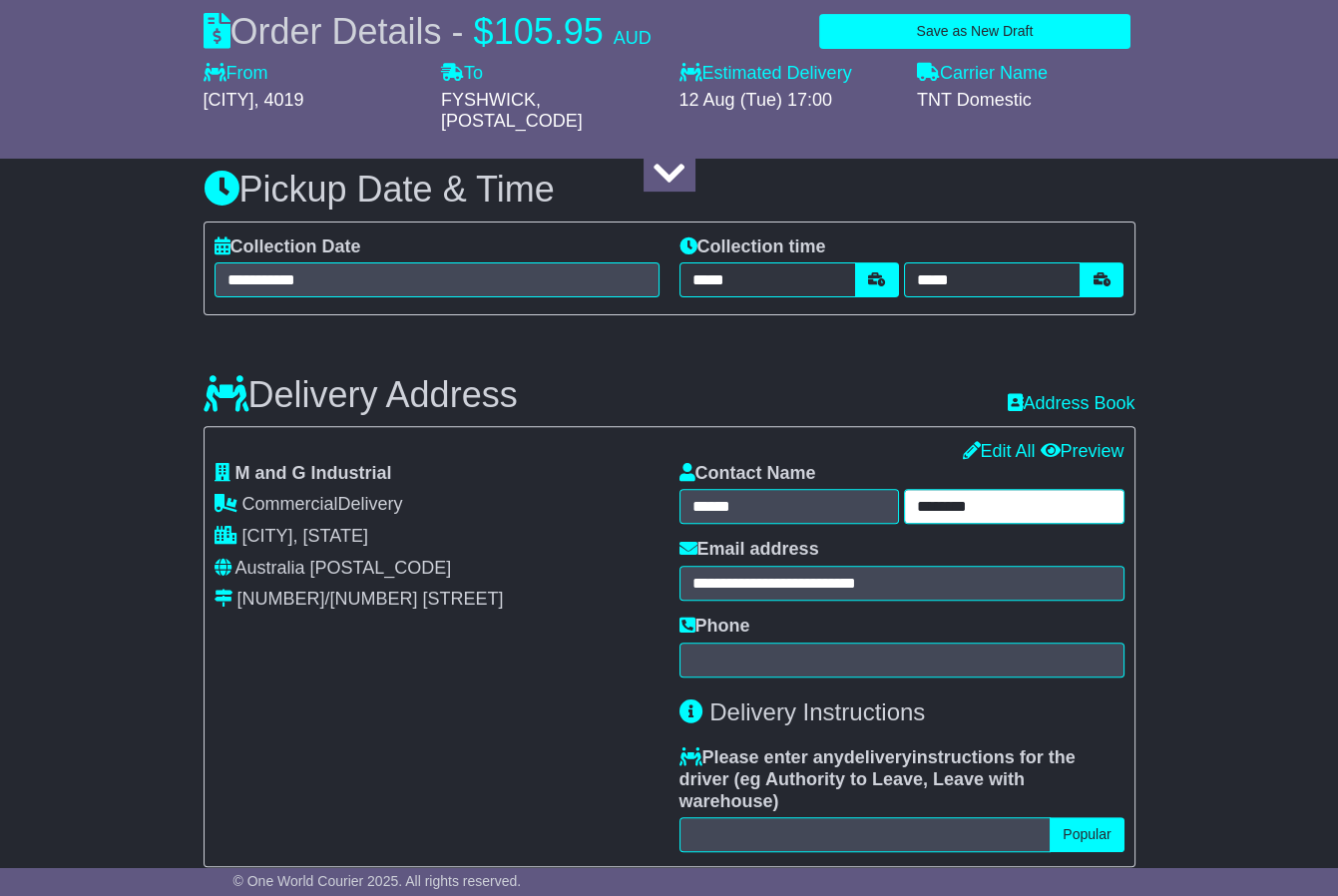 type on "********" 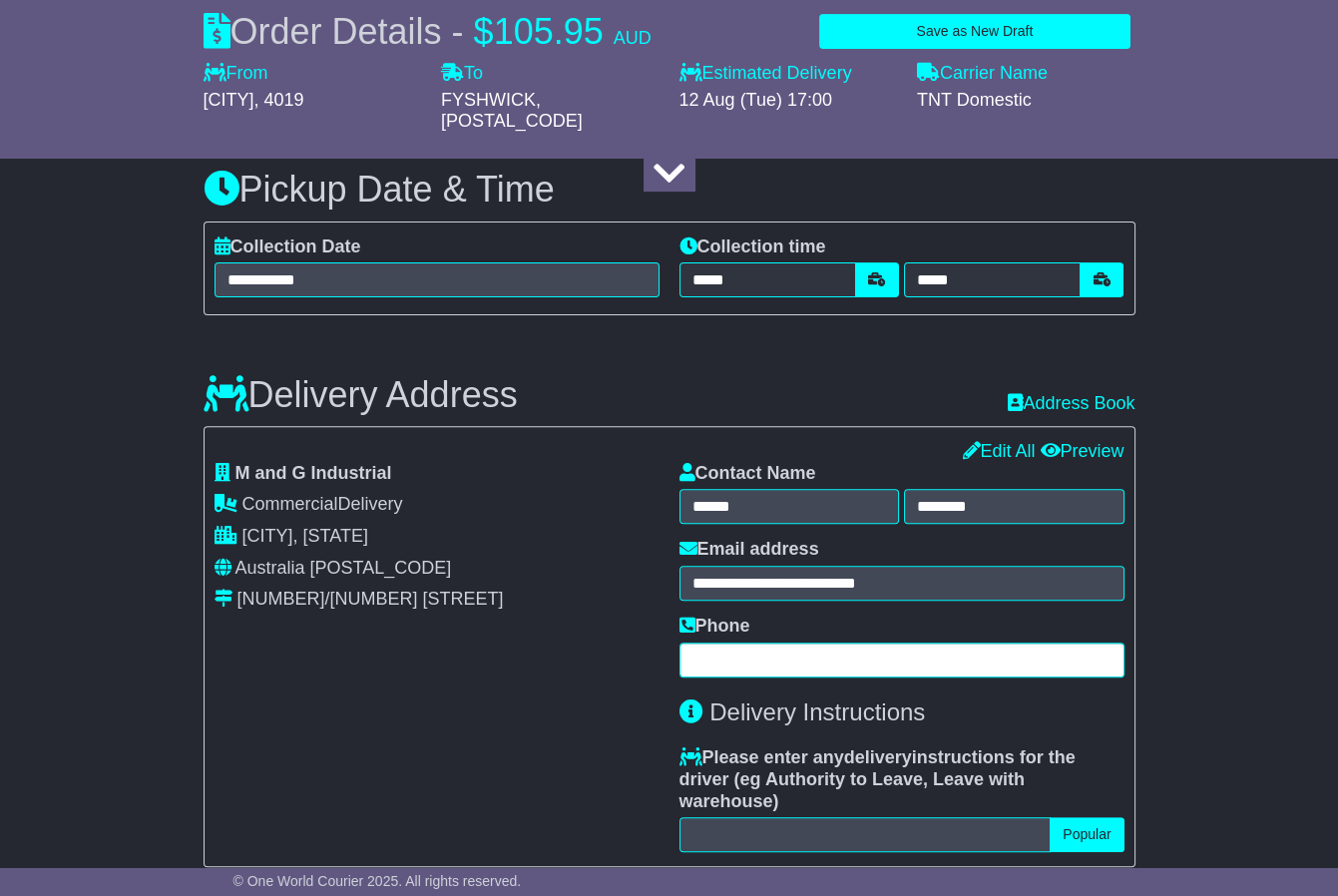 click at bounding box center (902, 660) 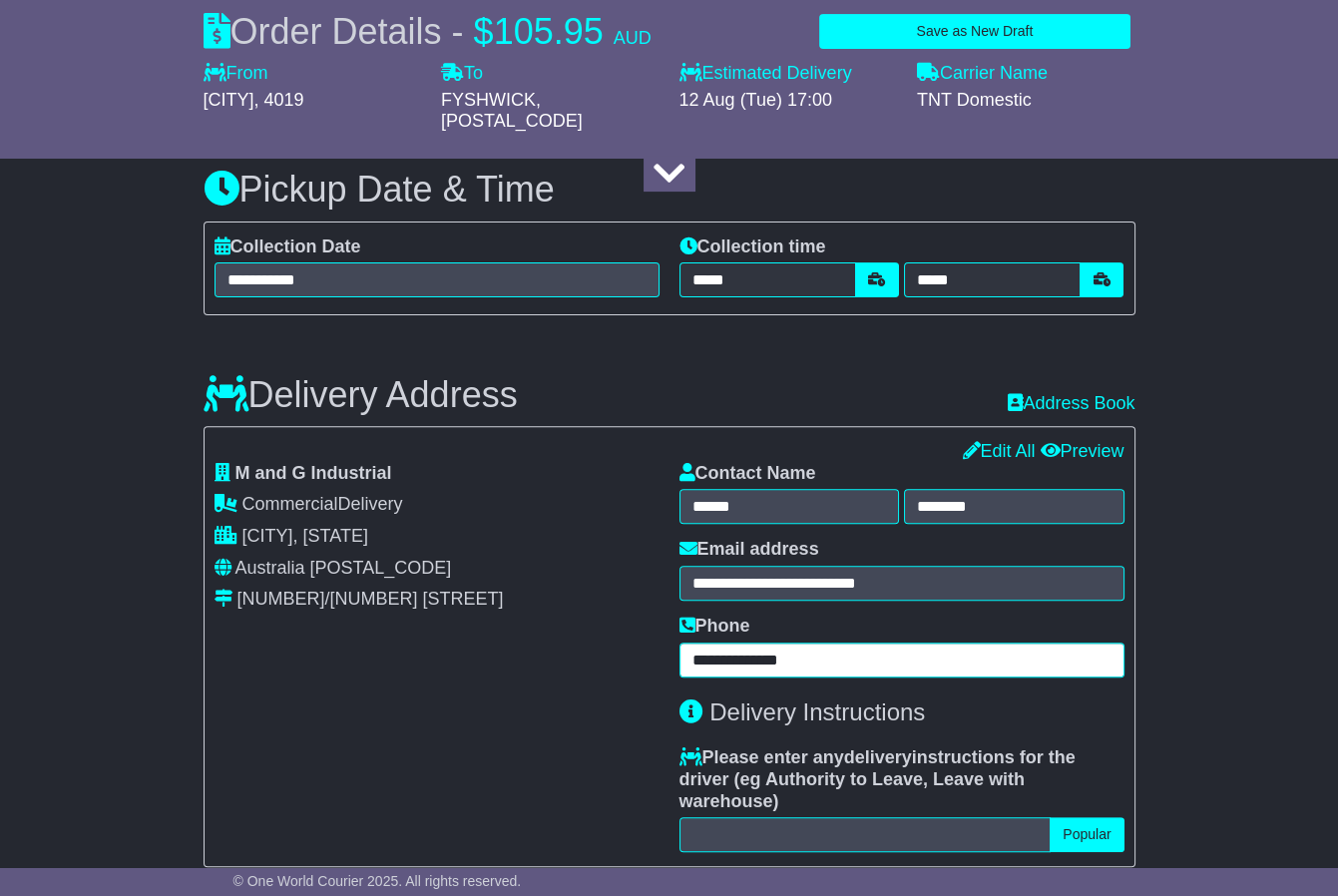 click on "**********" at bounding box center [902, 660] 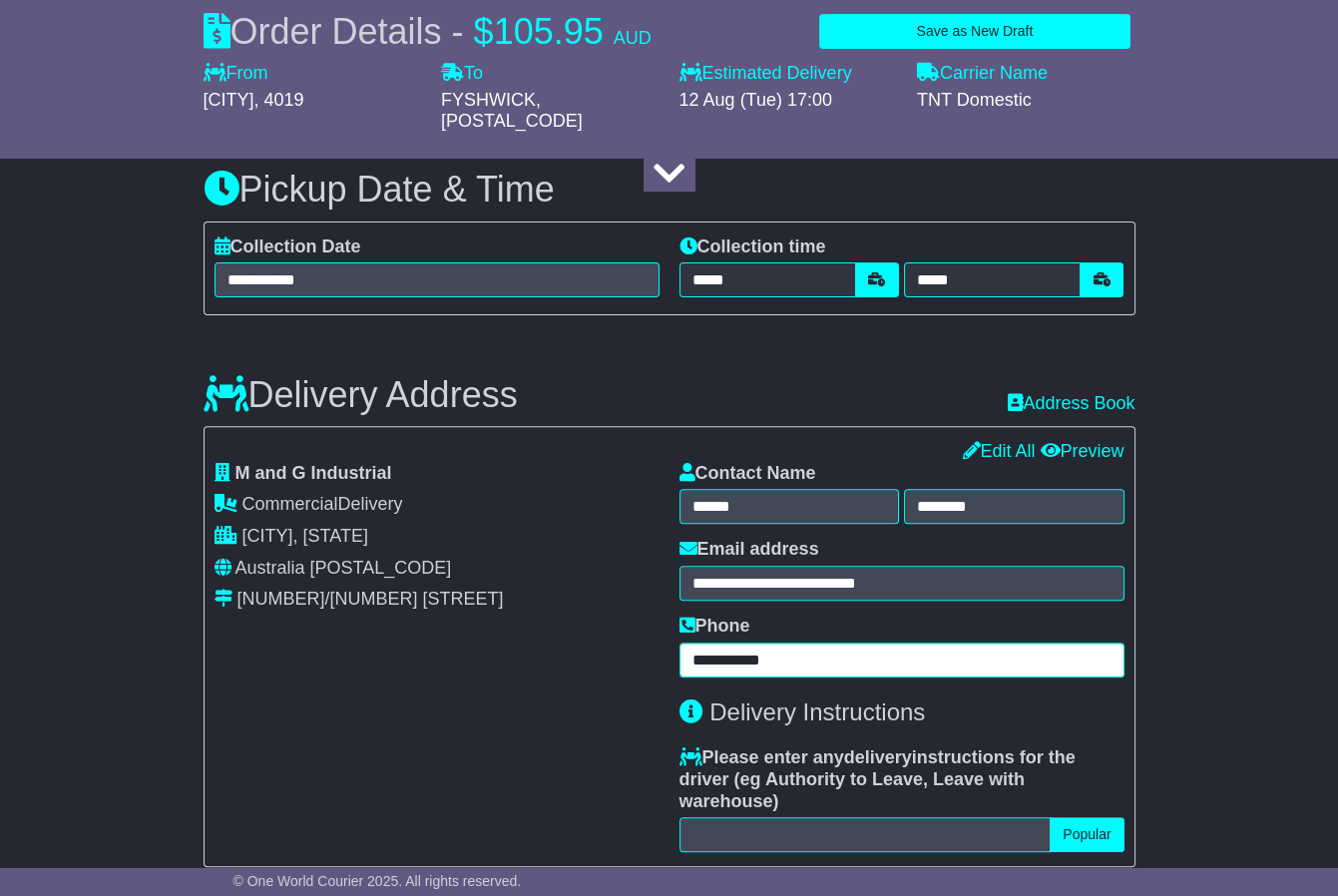 drag, startPoint x: 743, startPoint y: 670, endPoint x: 762, endPoint y: 701, distance: 36.359318 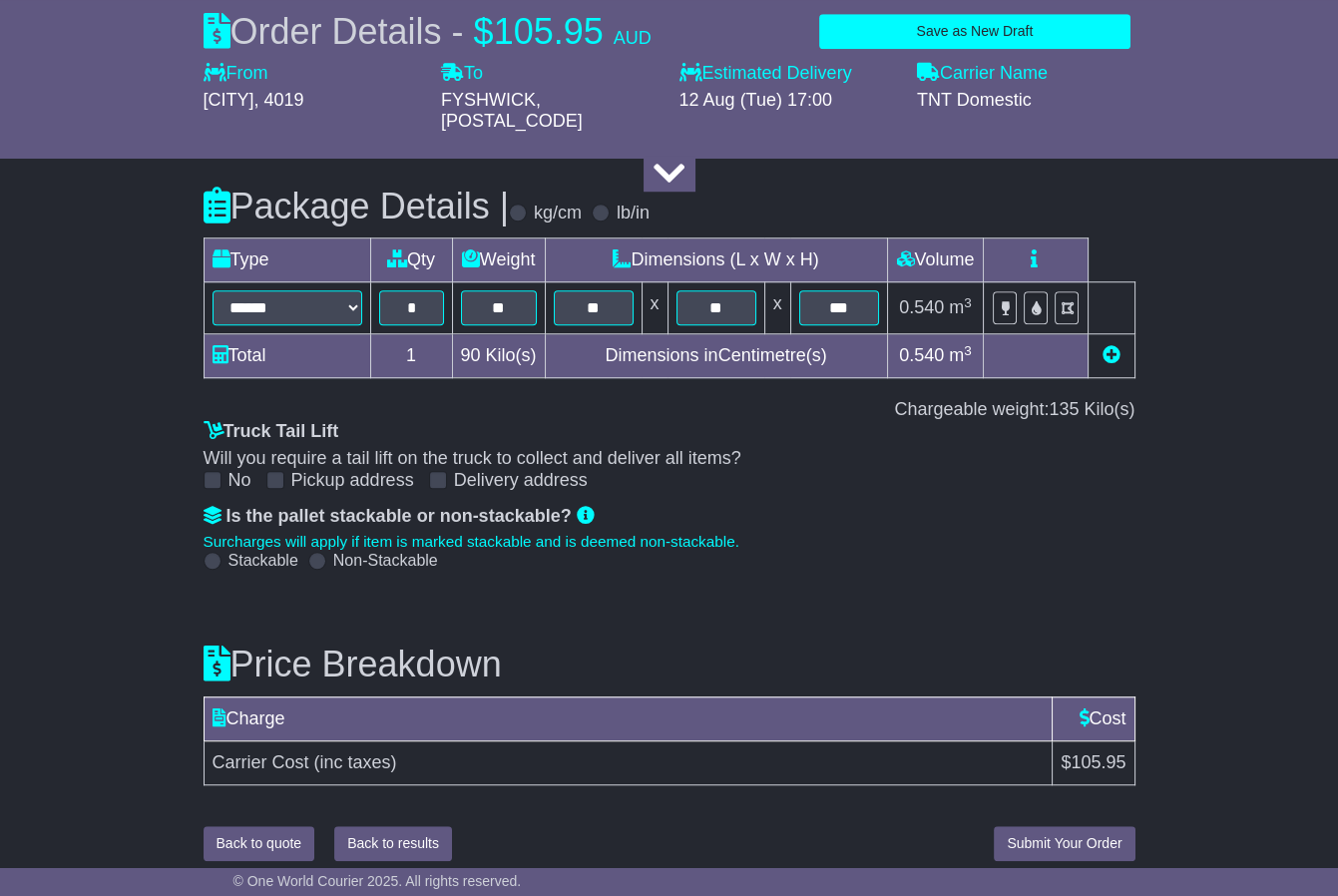 scroll, scrollTop: 2160, scrollLeft: 0, axis: vertical 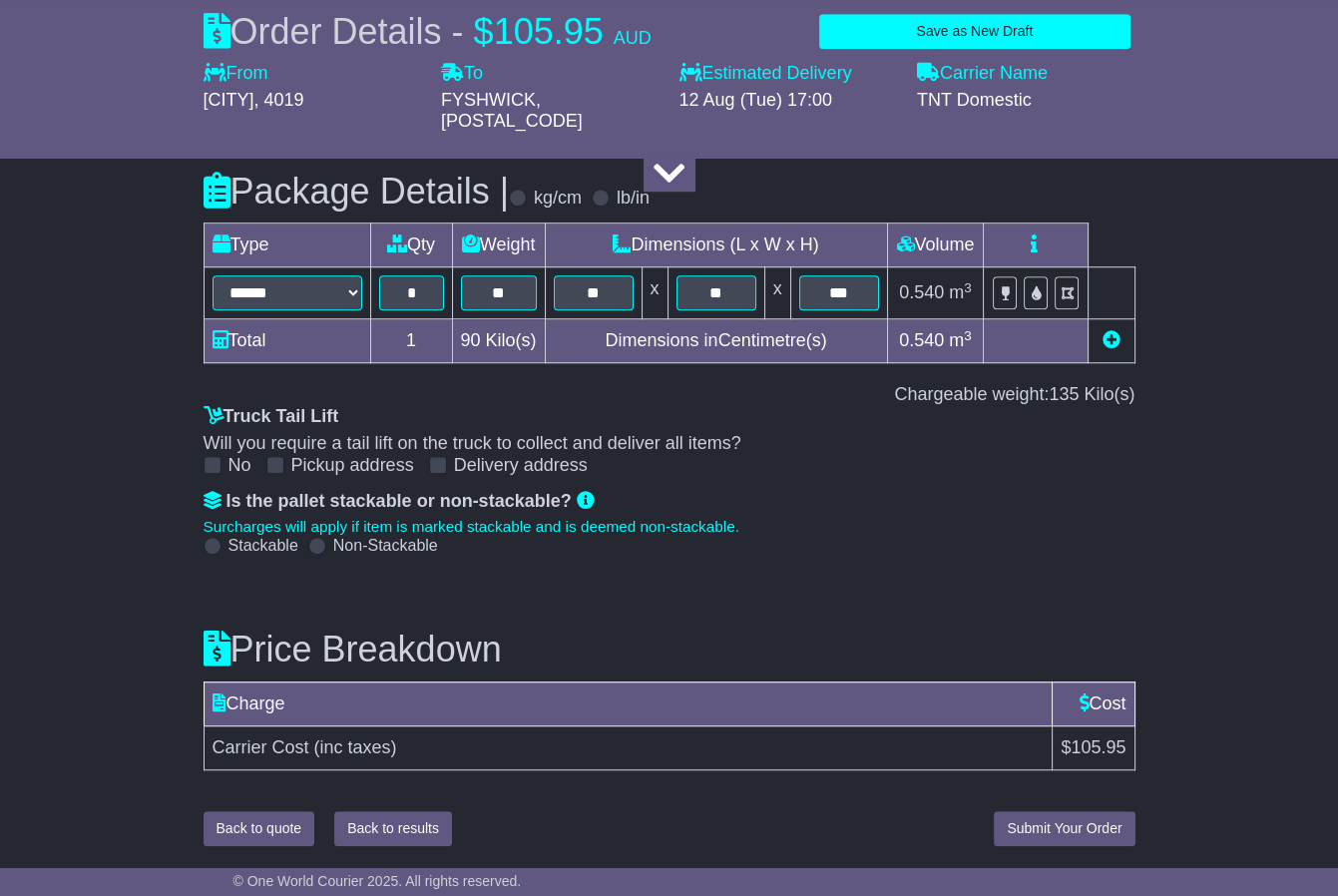 type on "**********" 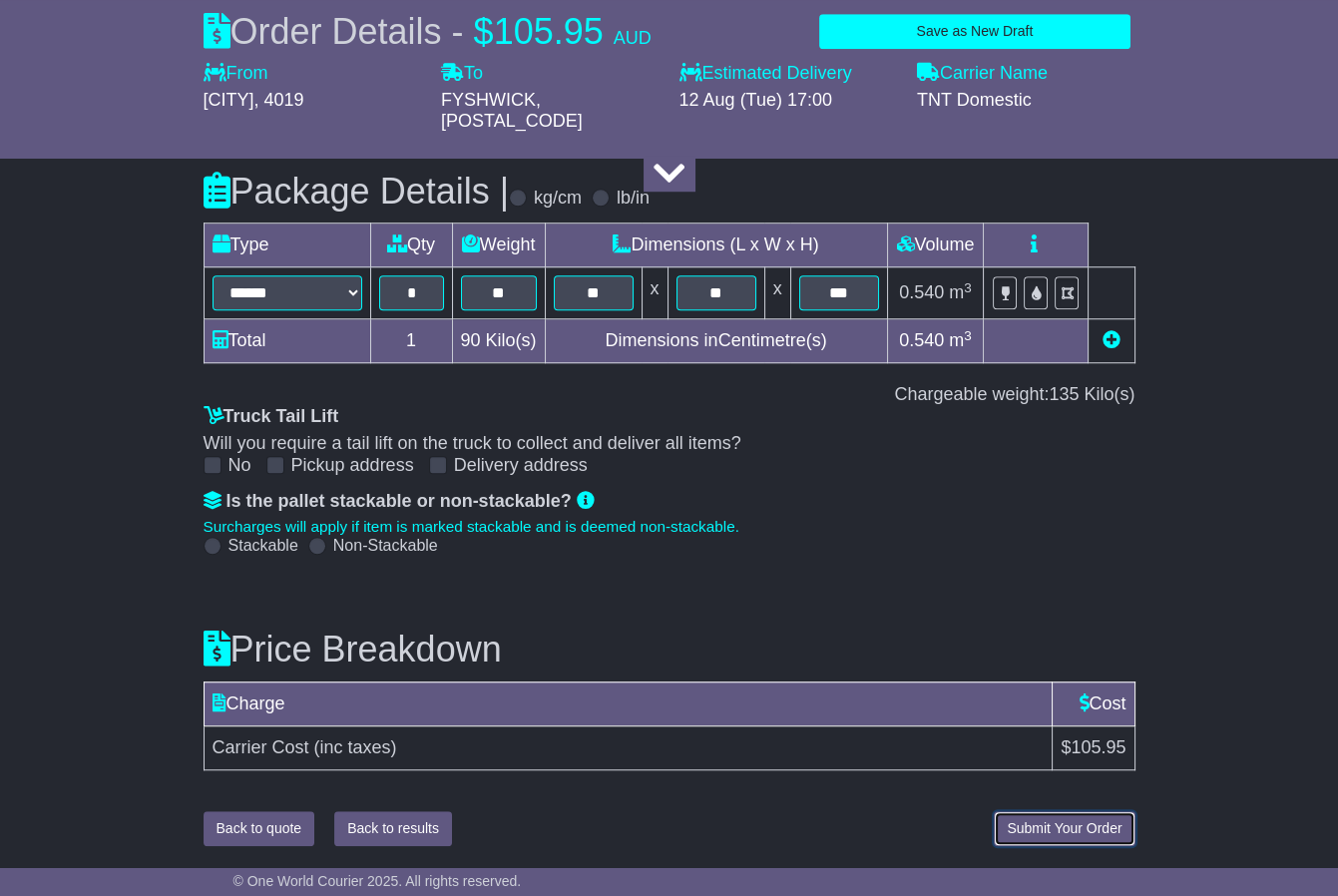 click on "Submit Your Order" at bounding box center (1064, 828) 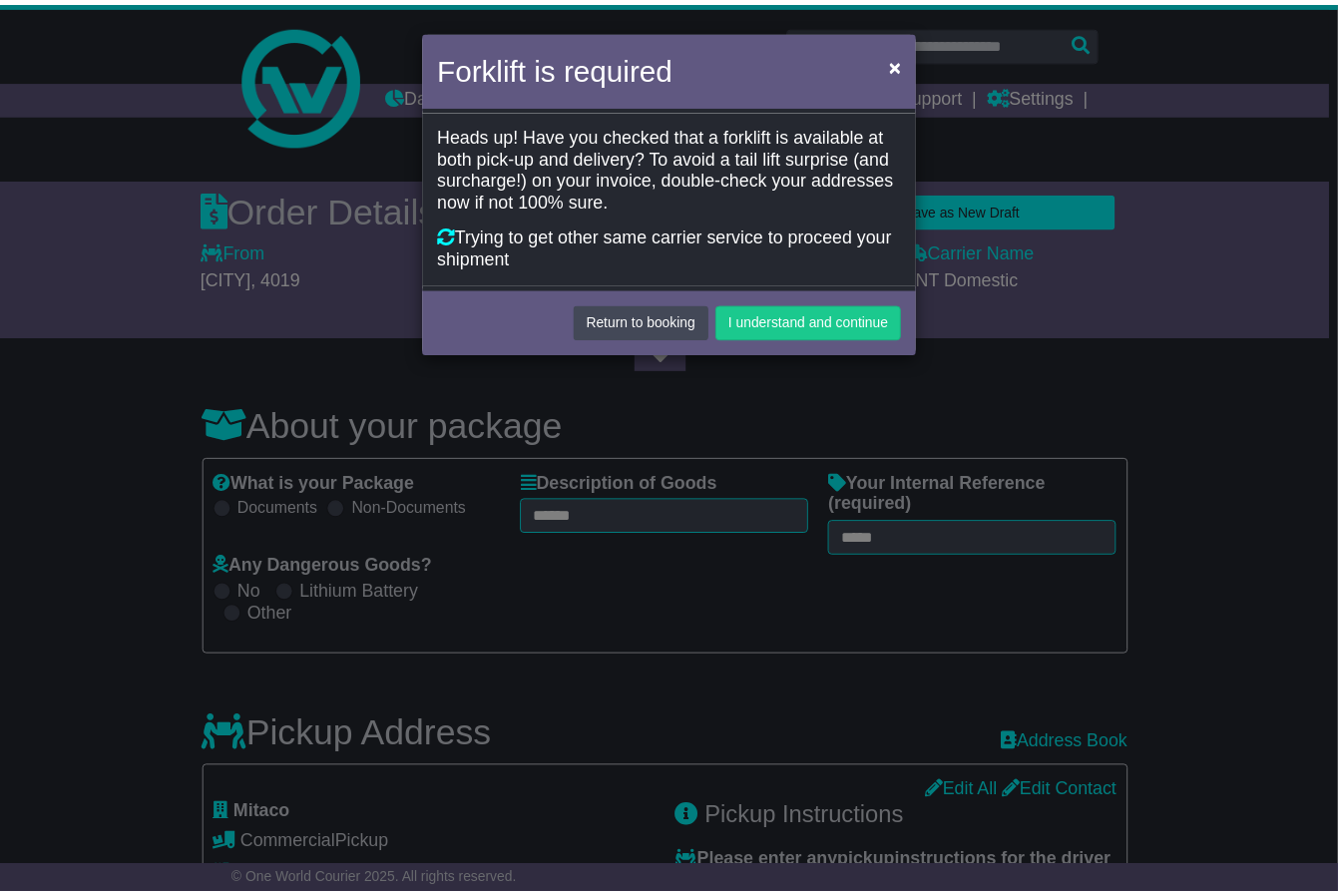 scroll, scrollTop: 0, scrollLeft: 0, axis: both 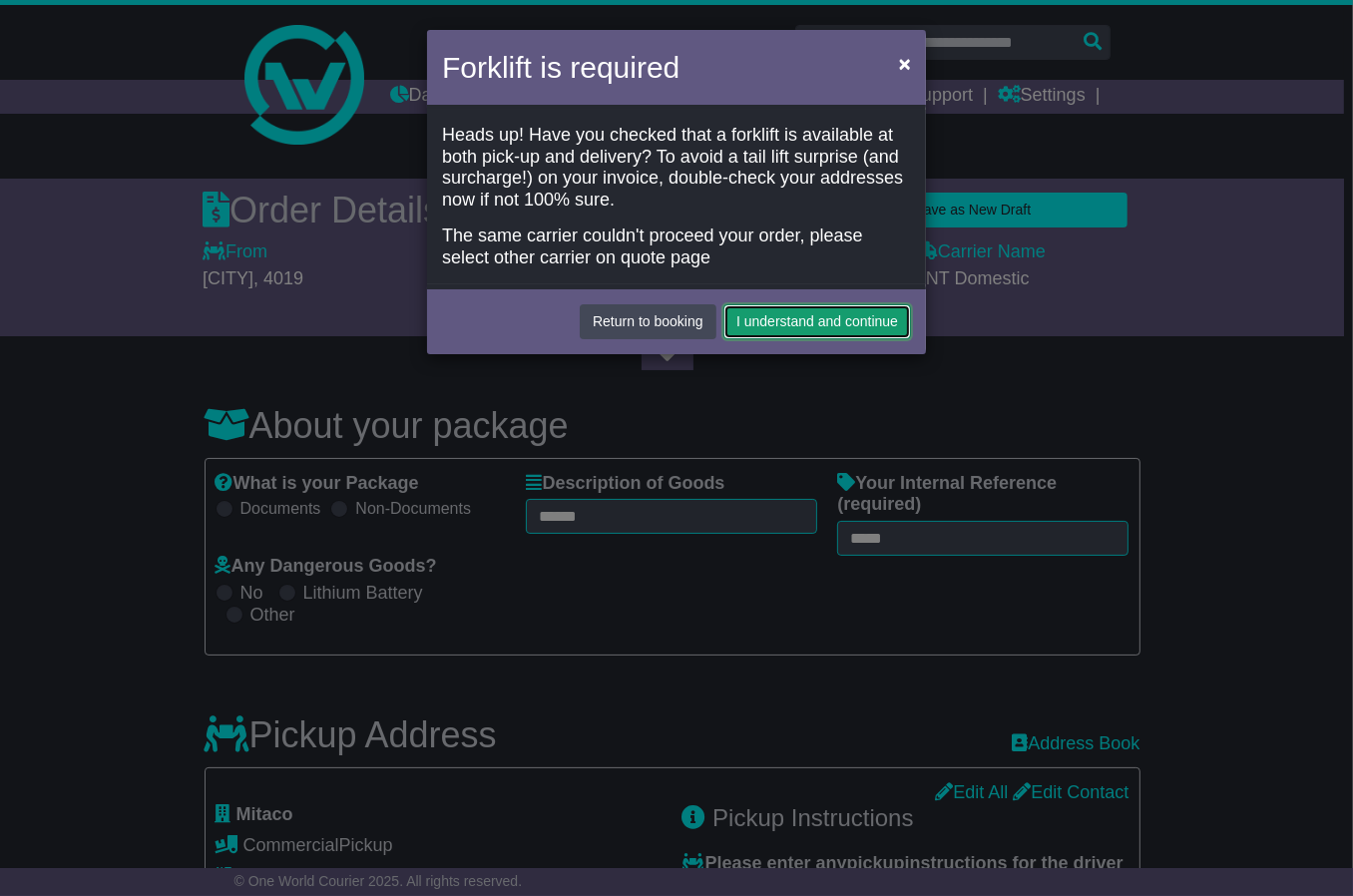 click on "I understand and continue" at bounding box center [817, 321] 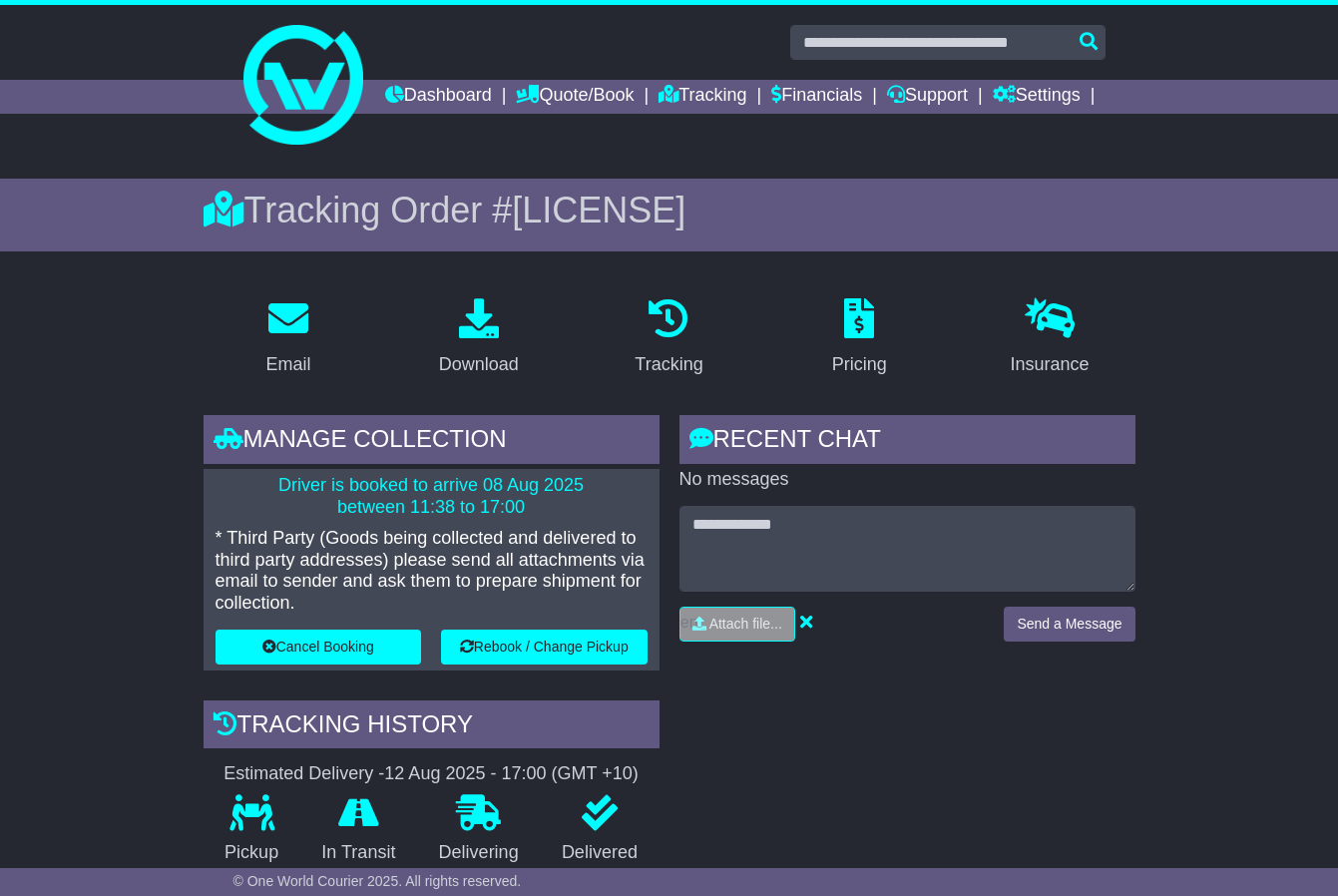 scroll, scrollTop: 0, scrollLeft: 0, axis: both 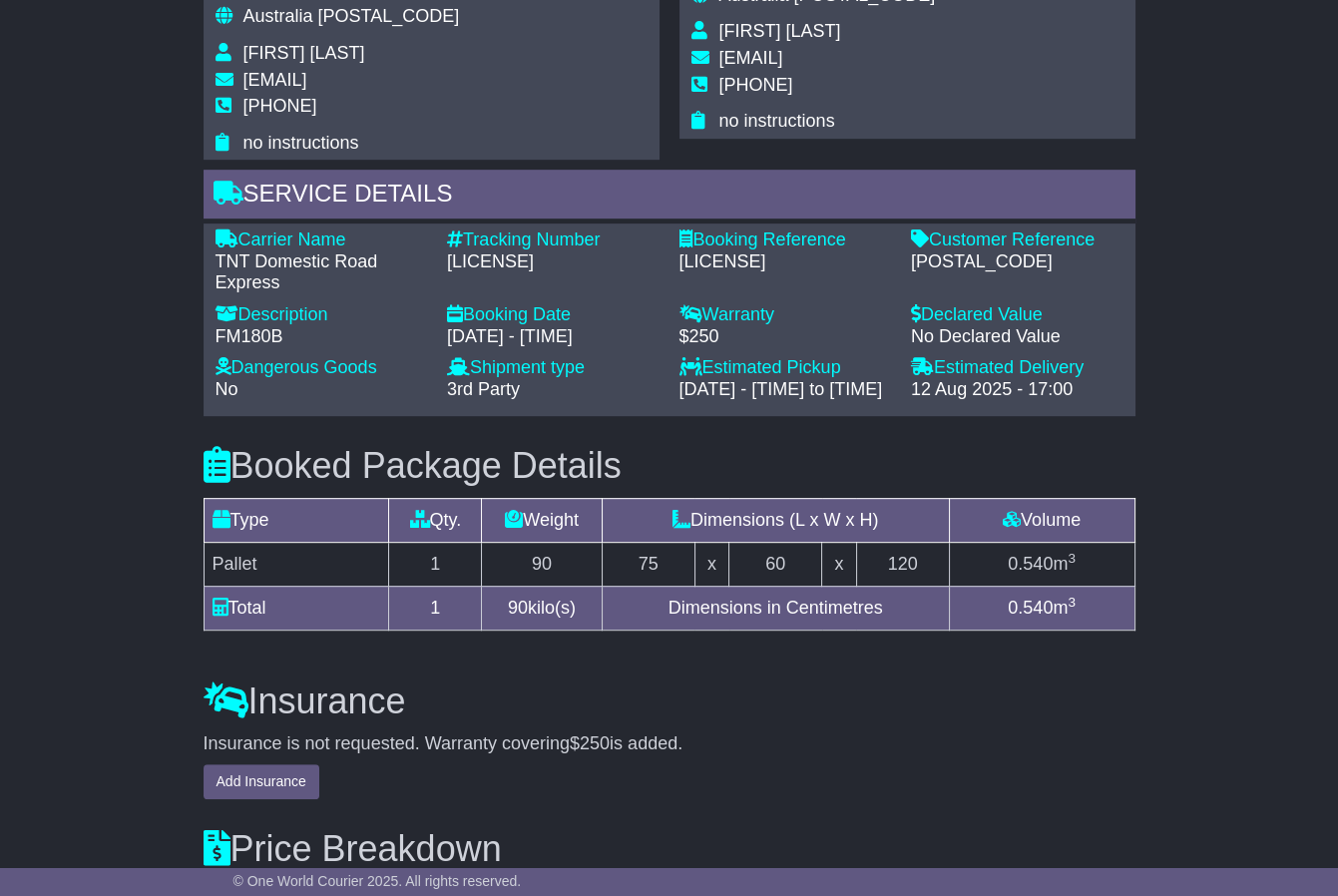 drag, startPoint x: 581, startPoint y: 287, endPoint x: 450, endPoint y: 287, distance: 131 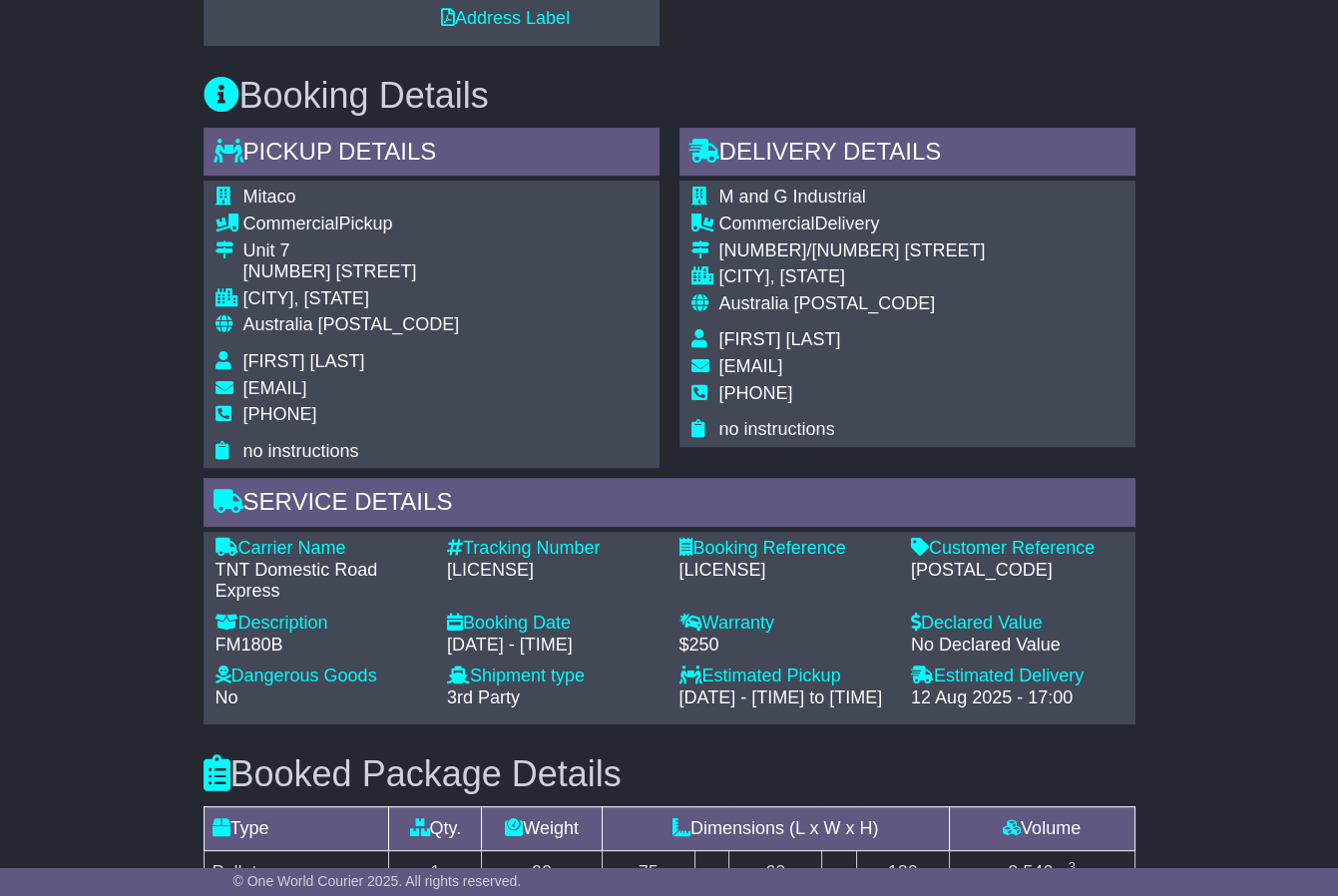 scroll, scrollTop: 898, scrollLeft: 0, axis: vertical 